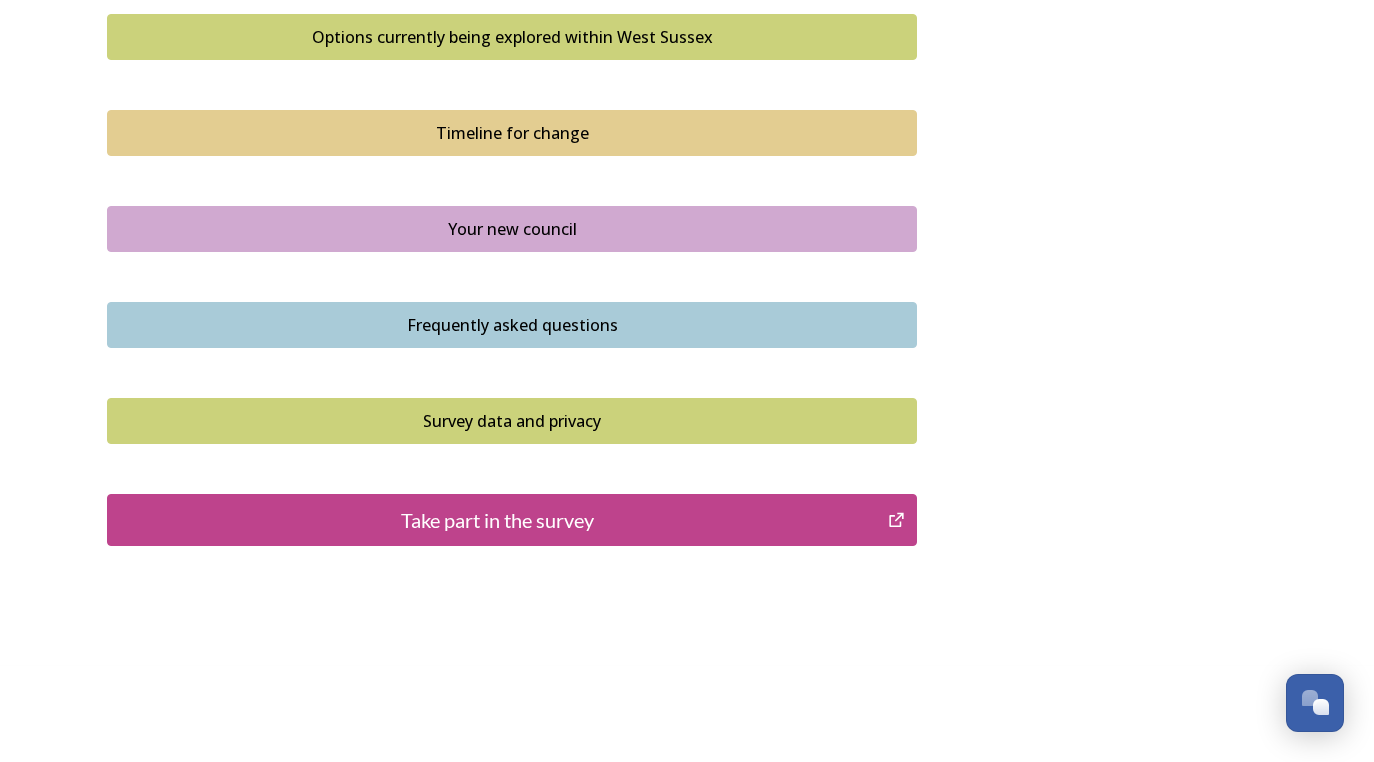 scroll, scrollTop: 1387, scrollLeft: 0, axis: vertical 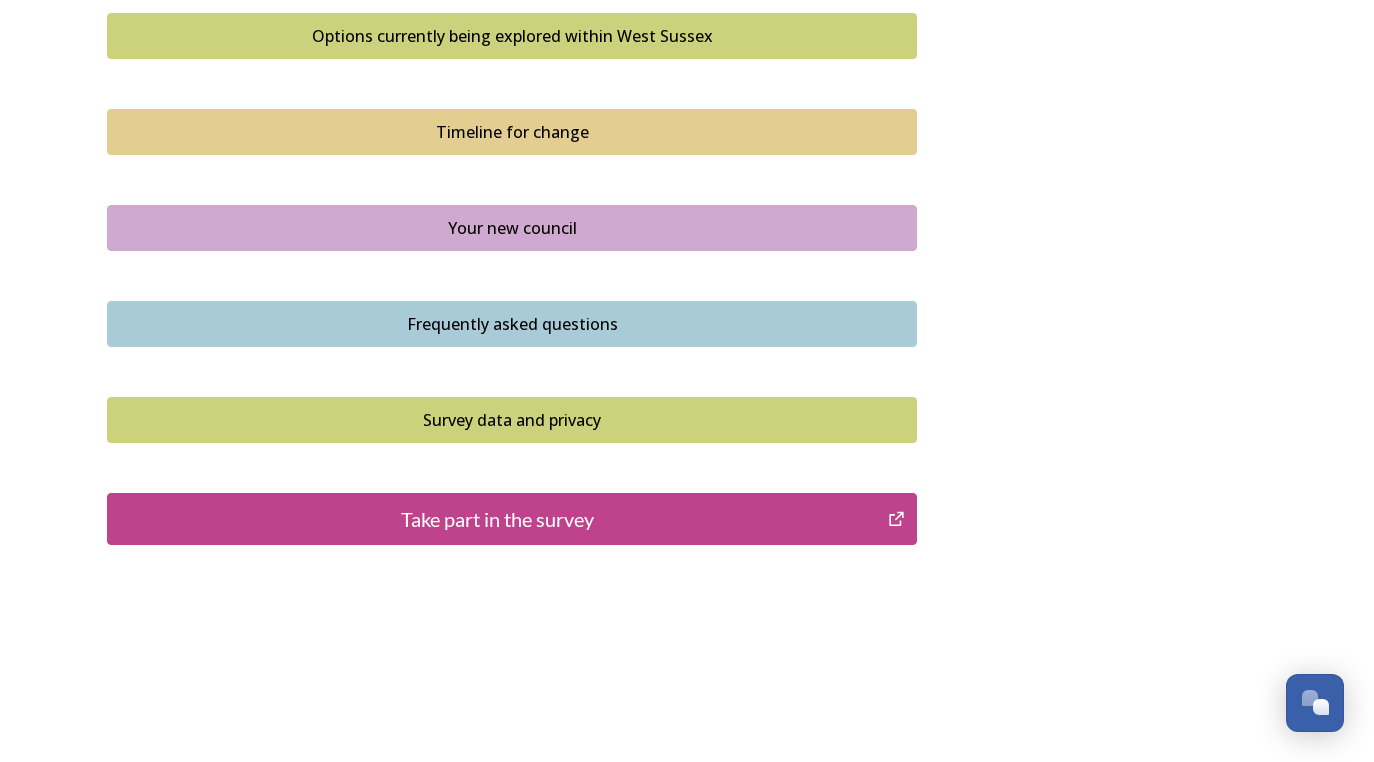 click on "Take part in the survey" at bounding box center (497, 519) 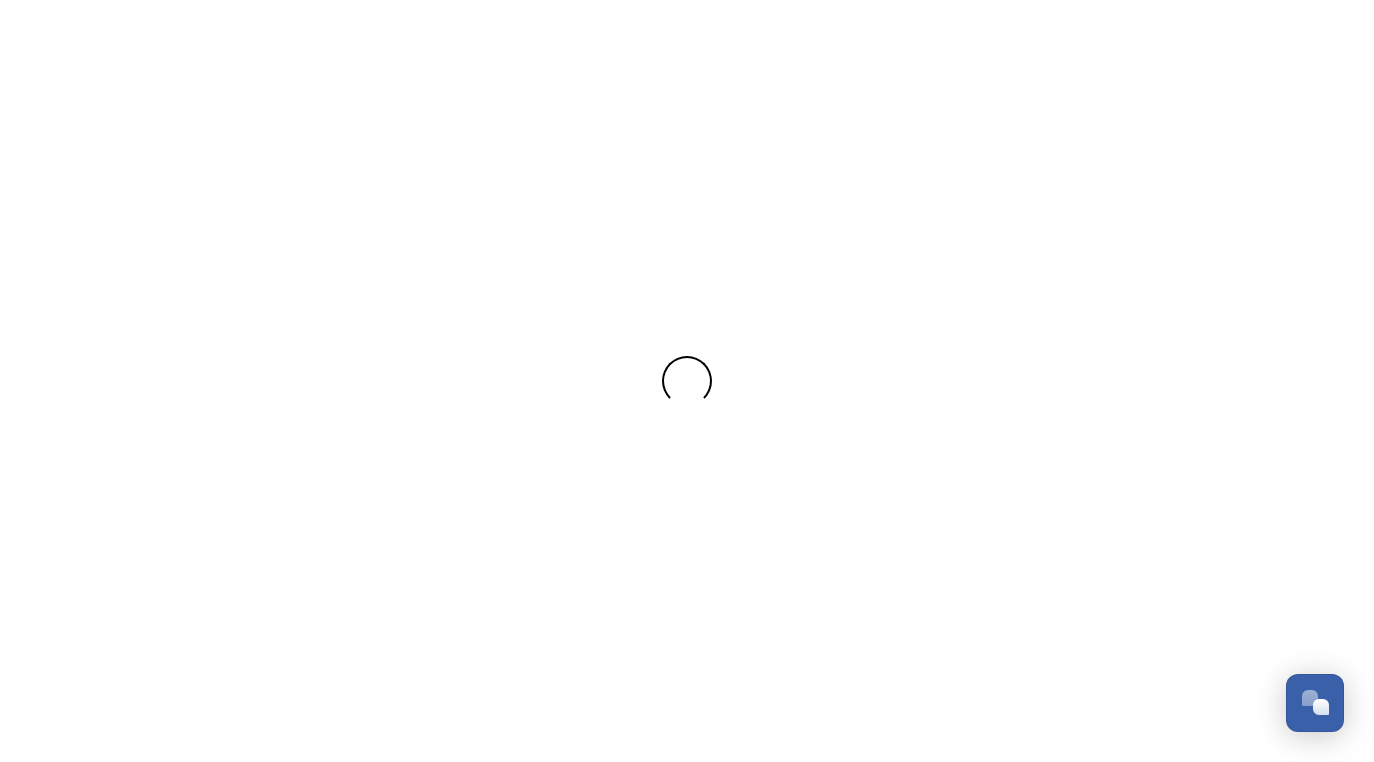 scroll, scrollTop: 0, scrollLeft: 0, axis: both 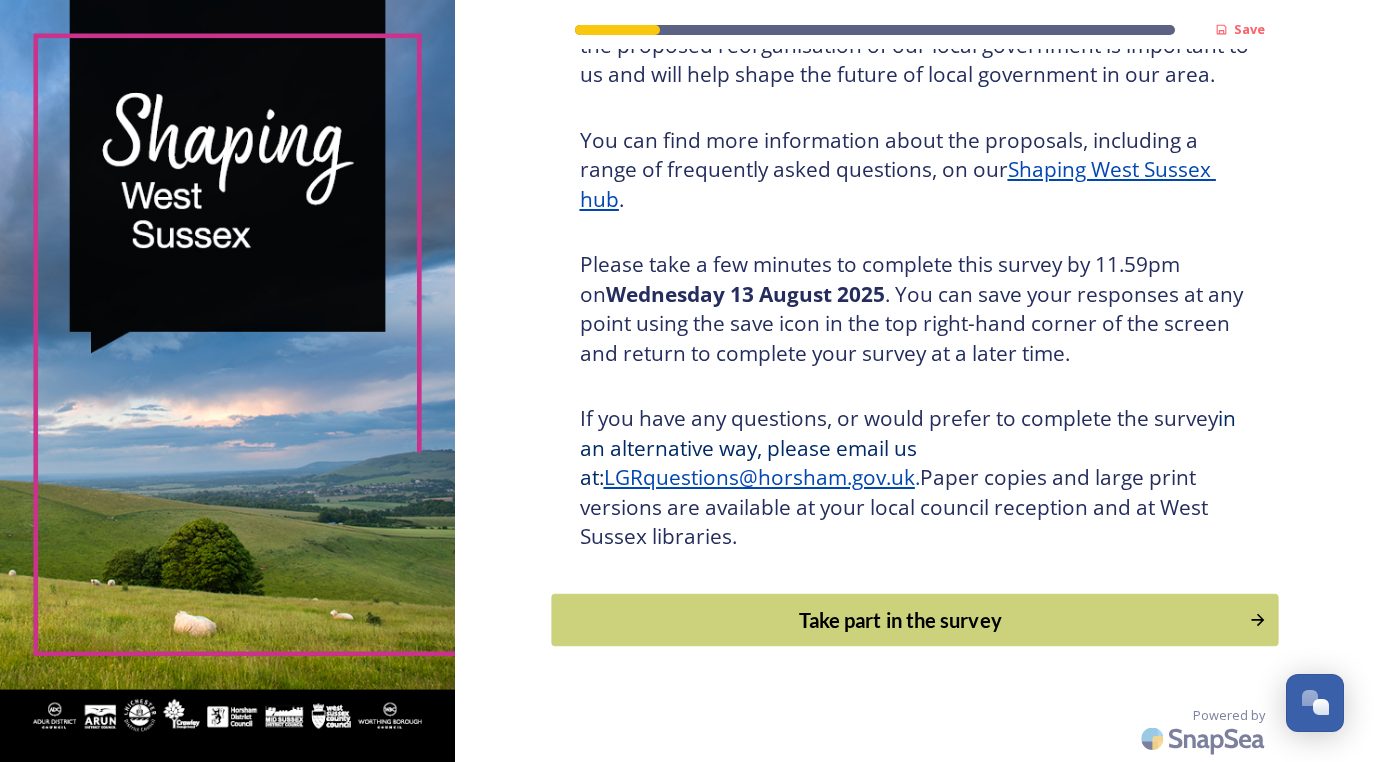 click on "Take part in the survey" at bounding box center (900, 620) 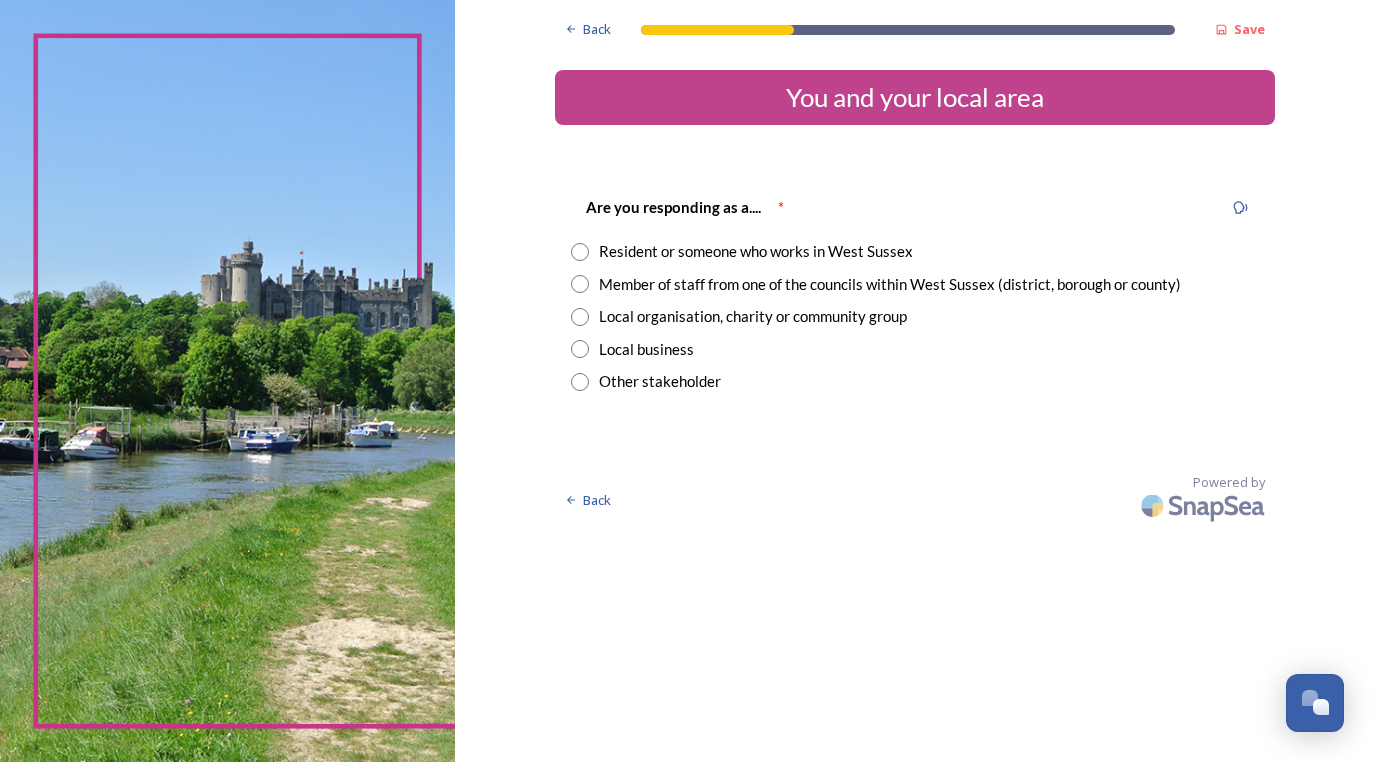 click at bounding box center (580, 252) 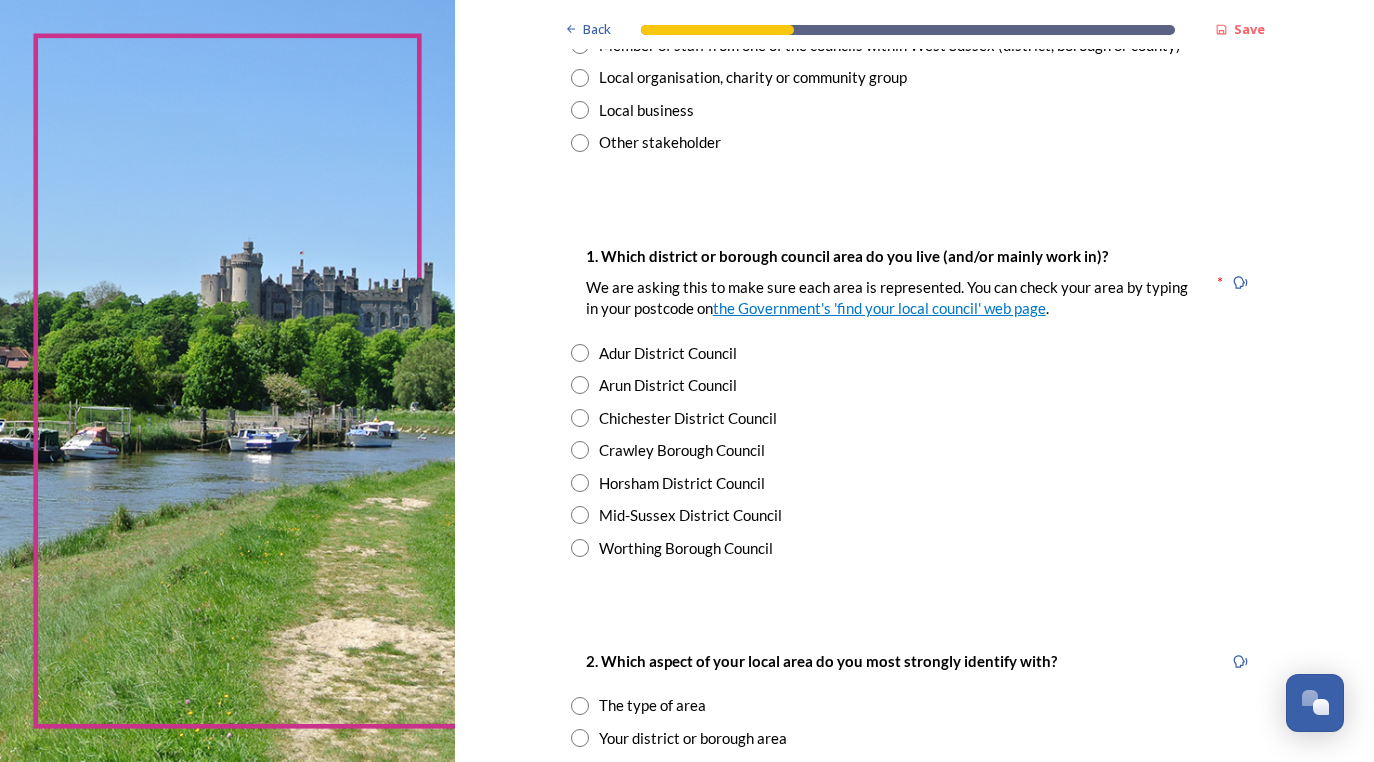 scroll, scrollTop: 266, scrollLeft: 0, axis: vertical 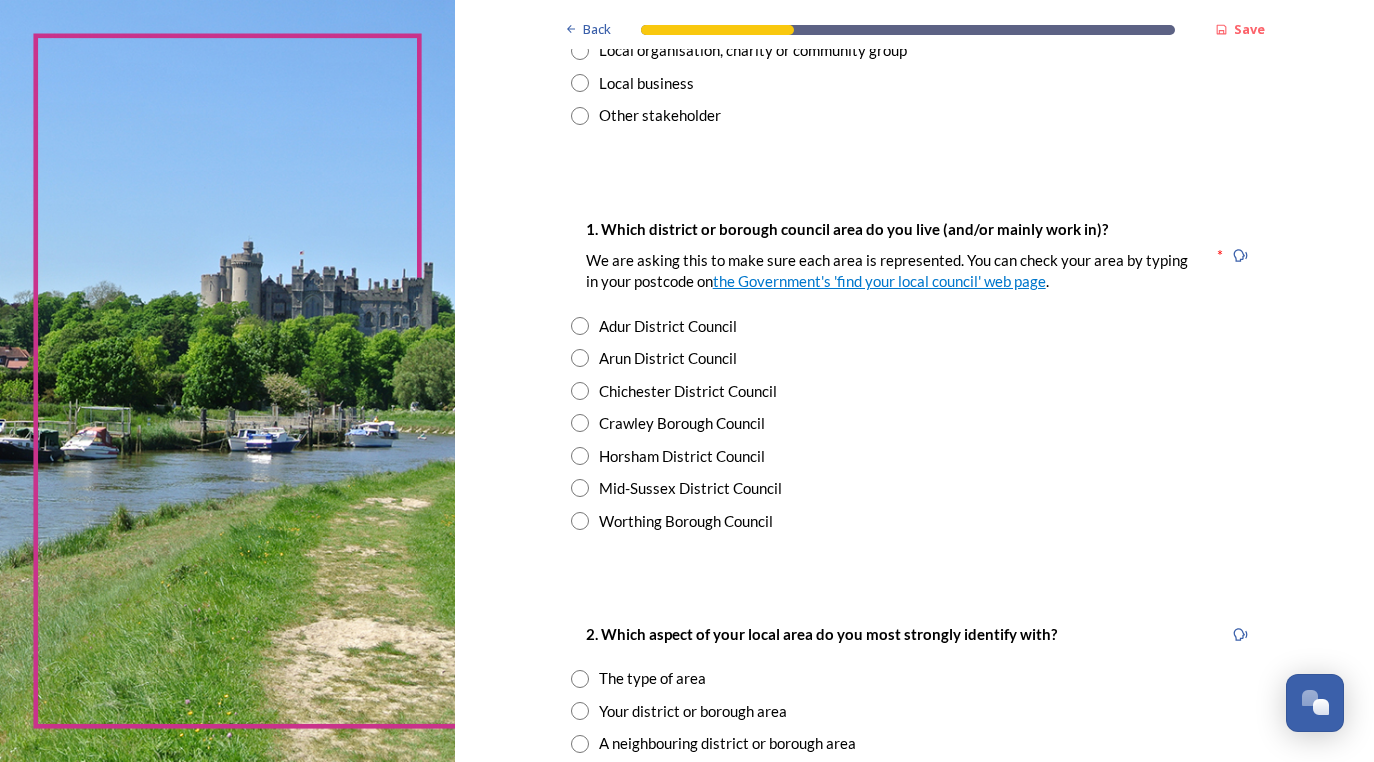 click at bounding box center (580, 391) 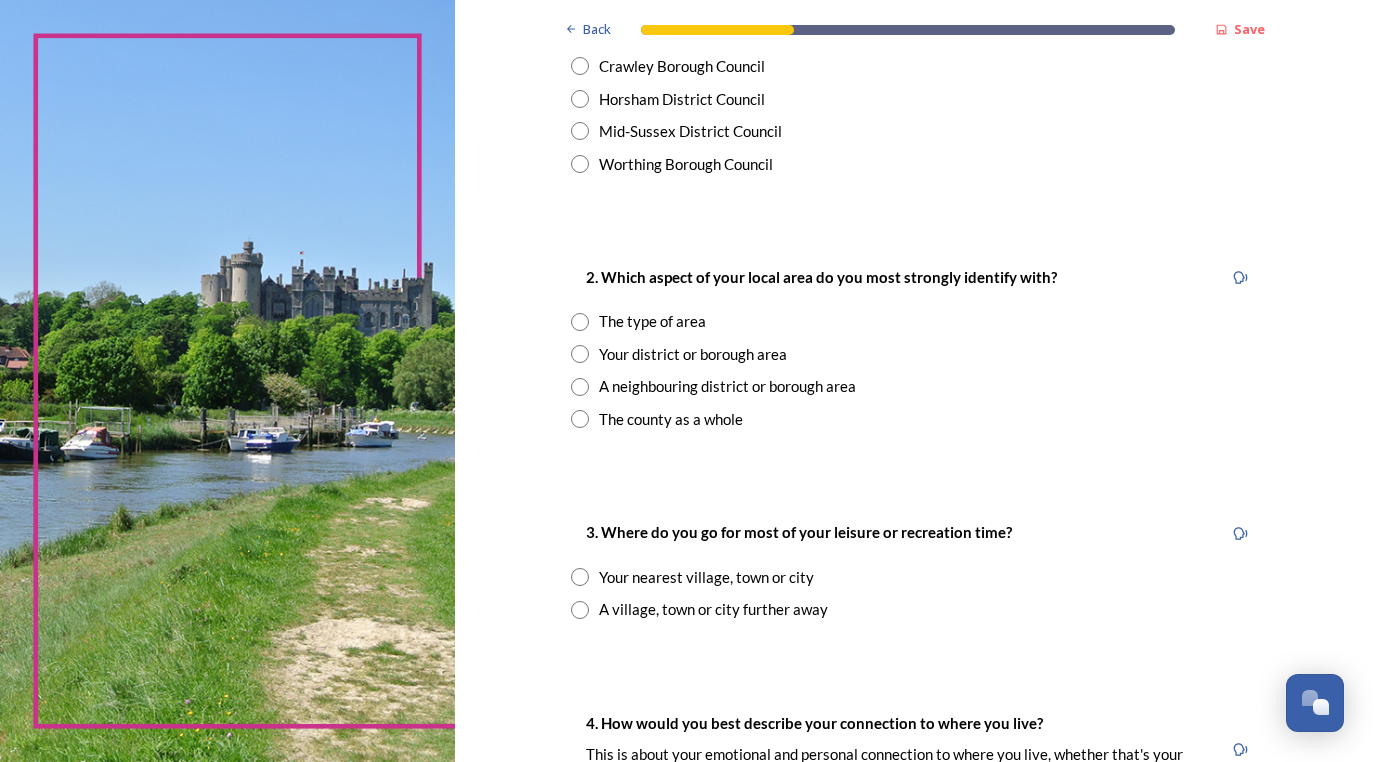 scroll, scrollTop: 629, scrollLeft: 0, axis: vertical 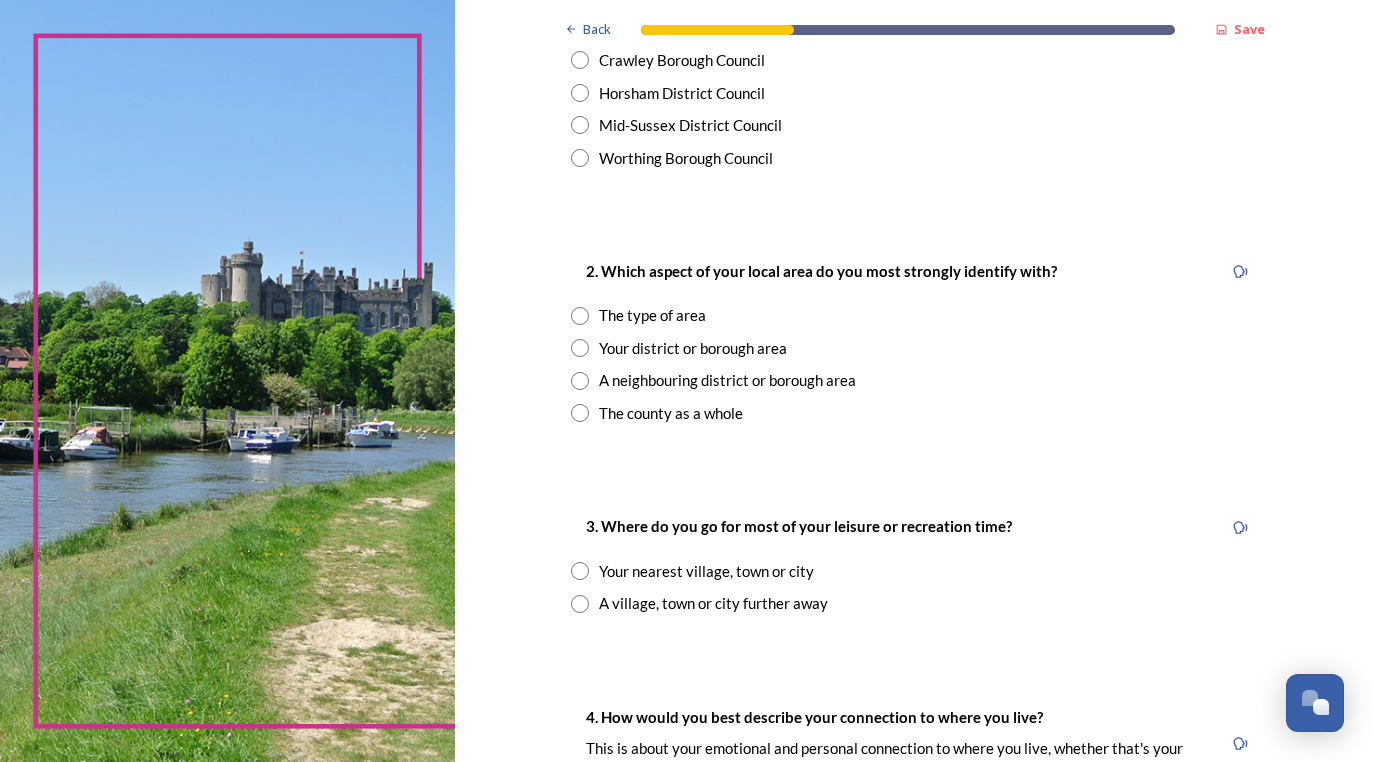 click at bounding box center (580, 413) 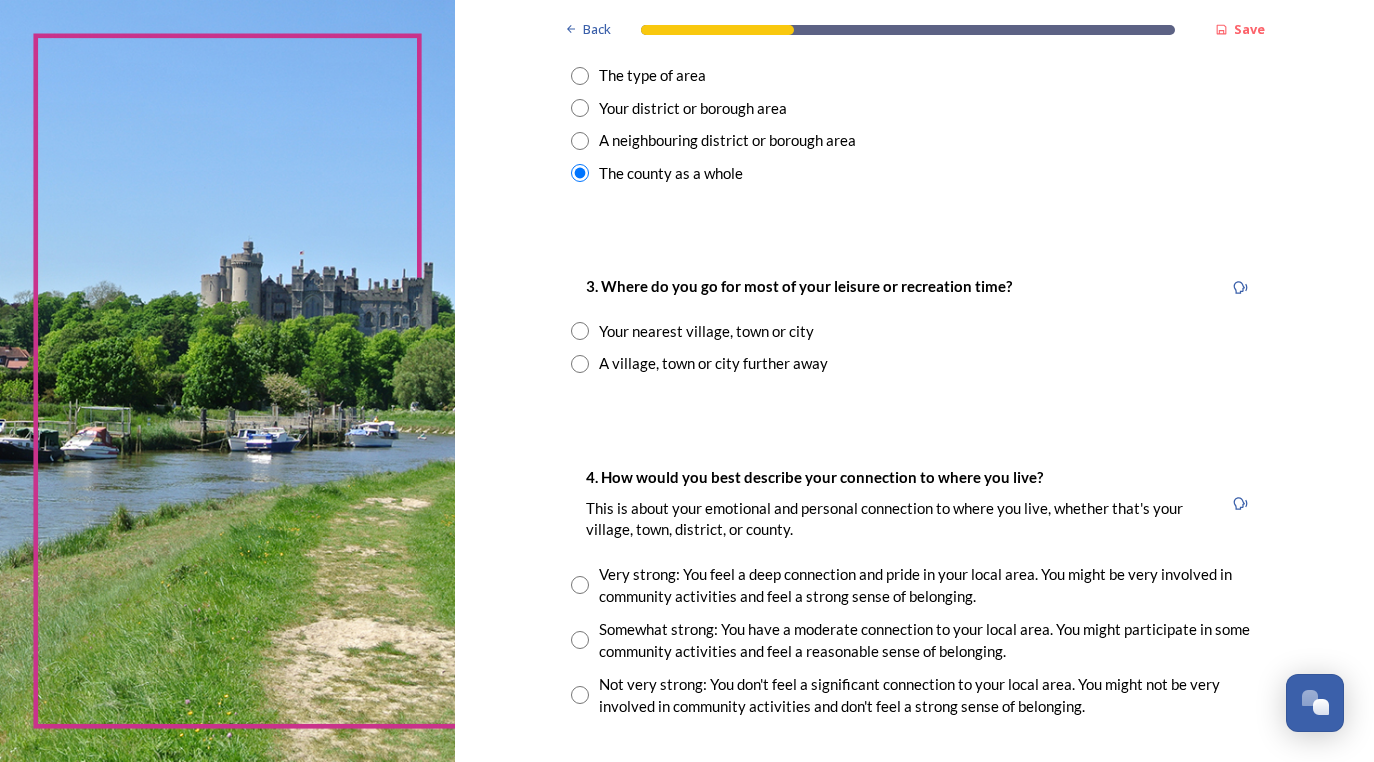 scroll, scrollTop: 874, scrollLeft: 0, axis: vertical 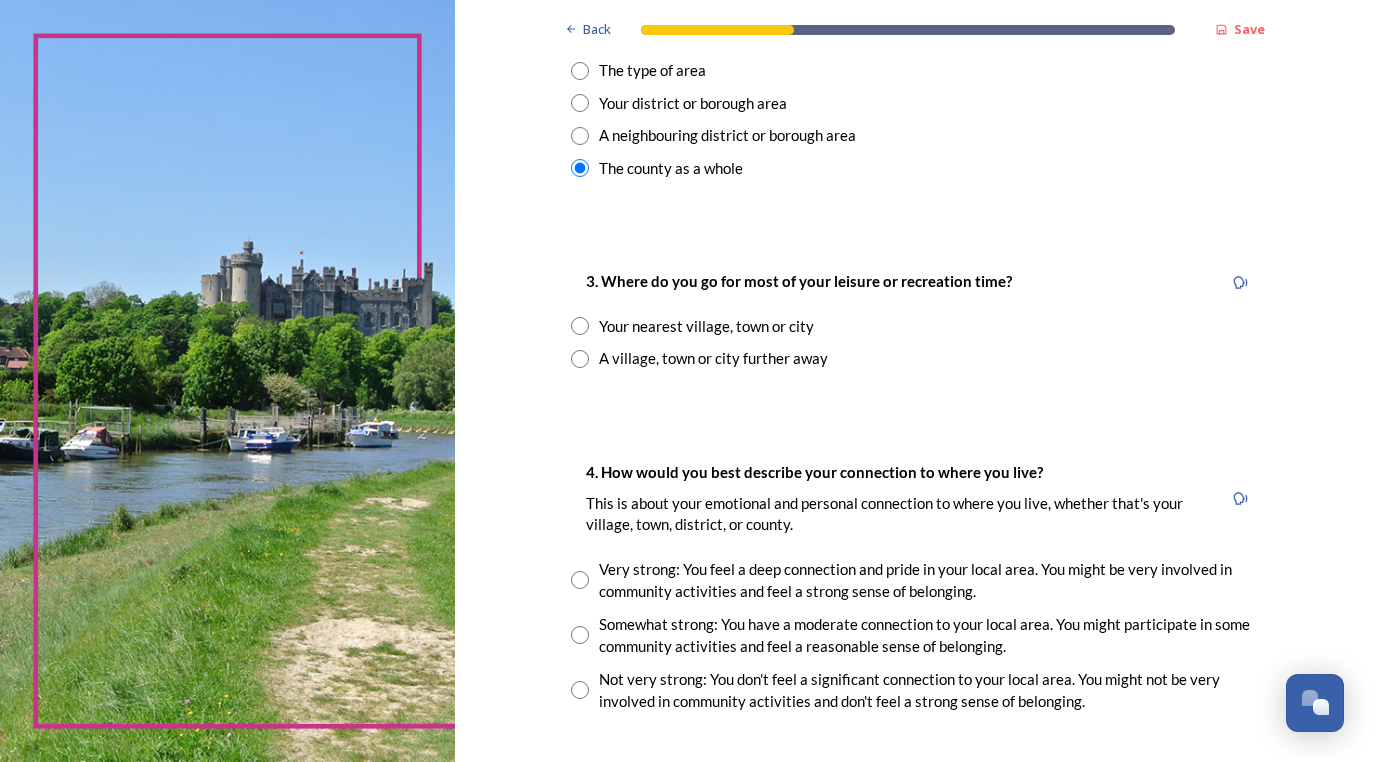 click at bounding box center (580, 326) 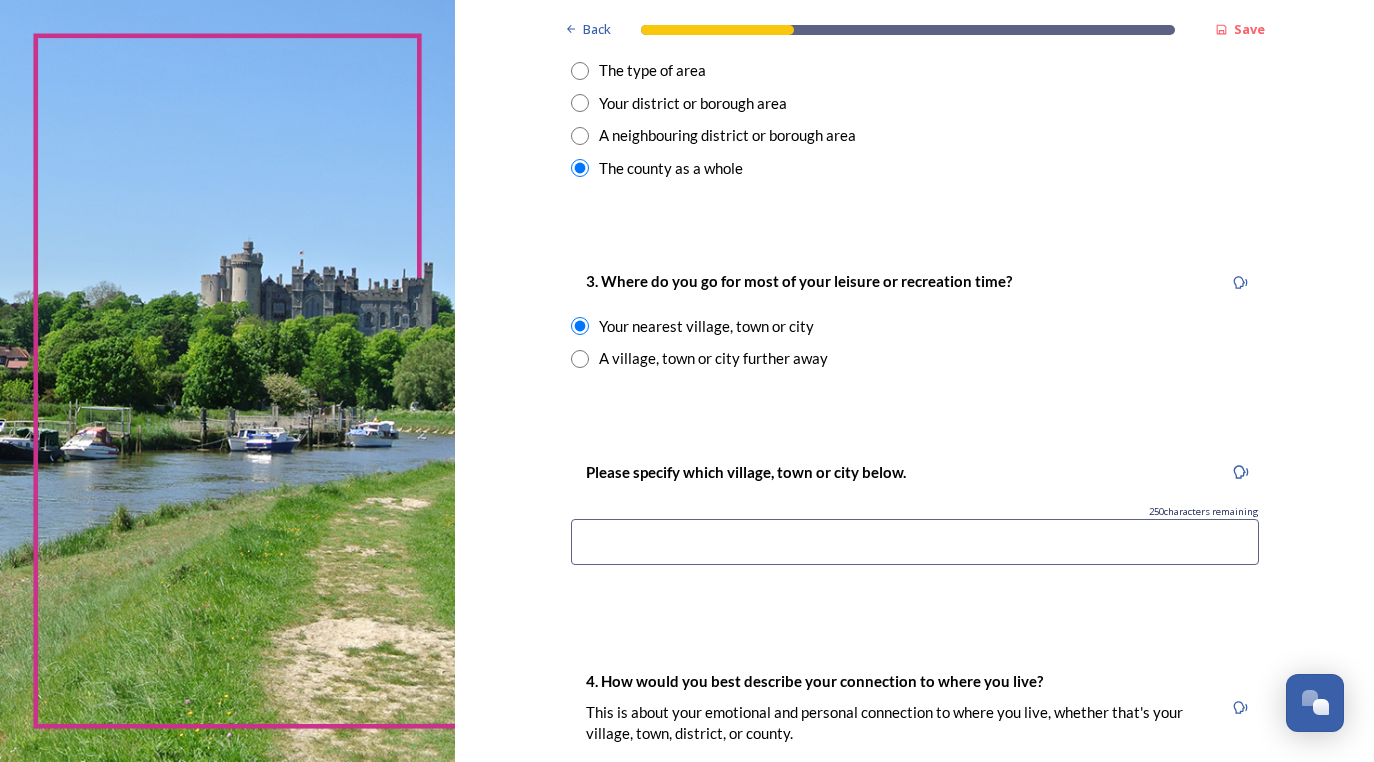 click at bounding box center (915, 542) 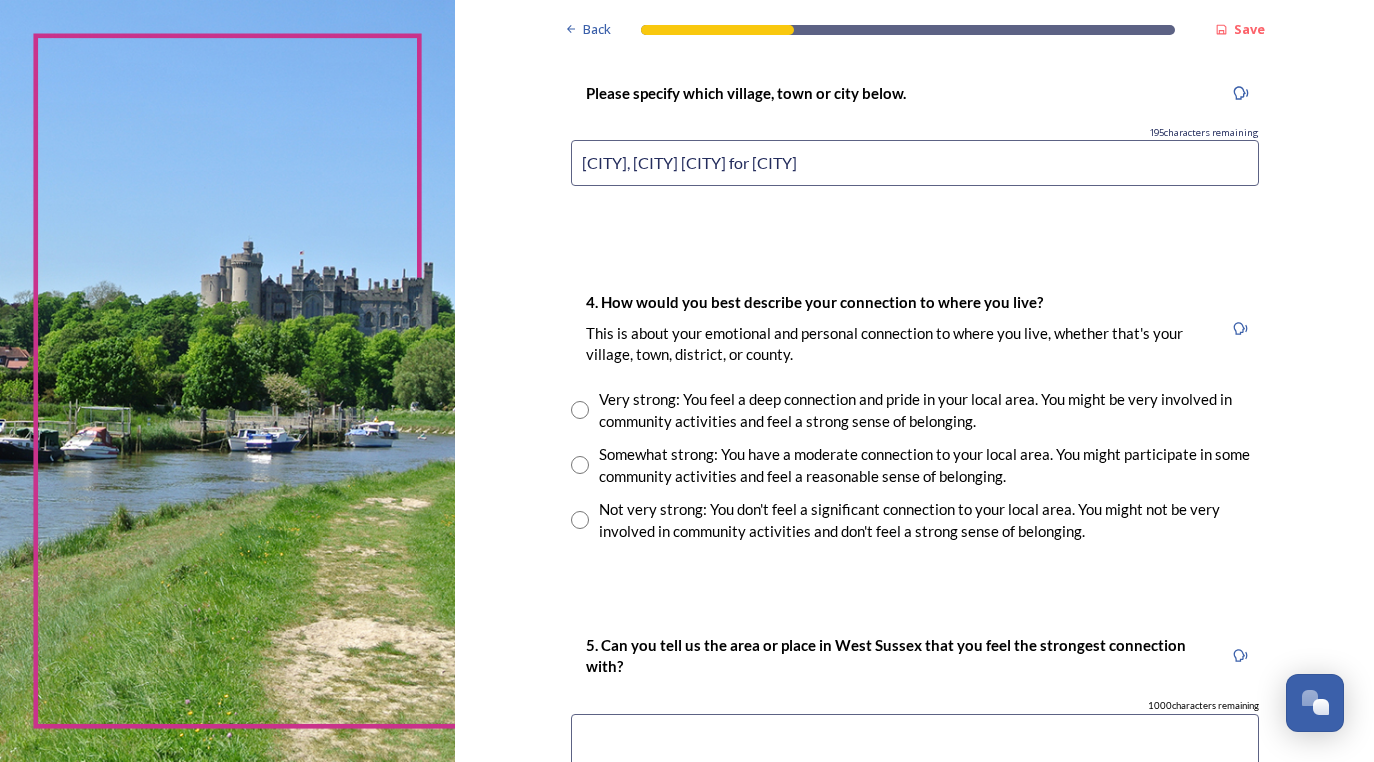 scroll, scrollTop: 1271, scrollLeft: 0, axis: vertical 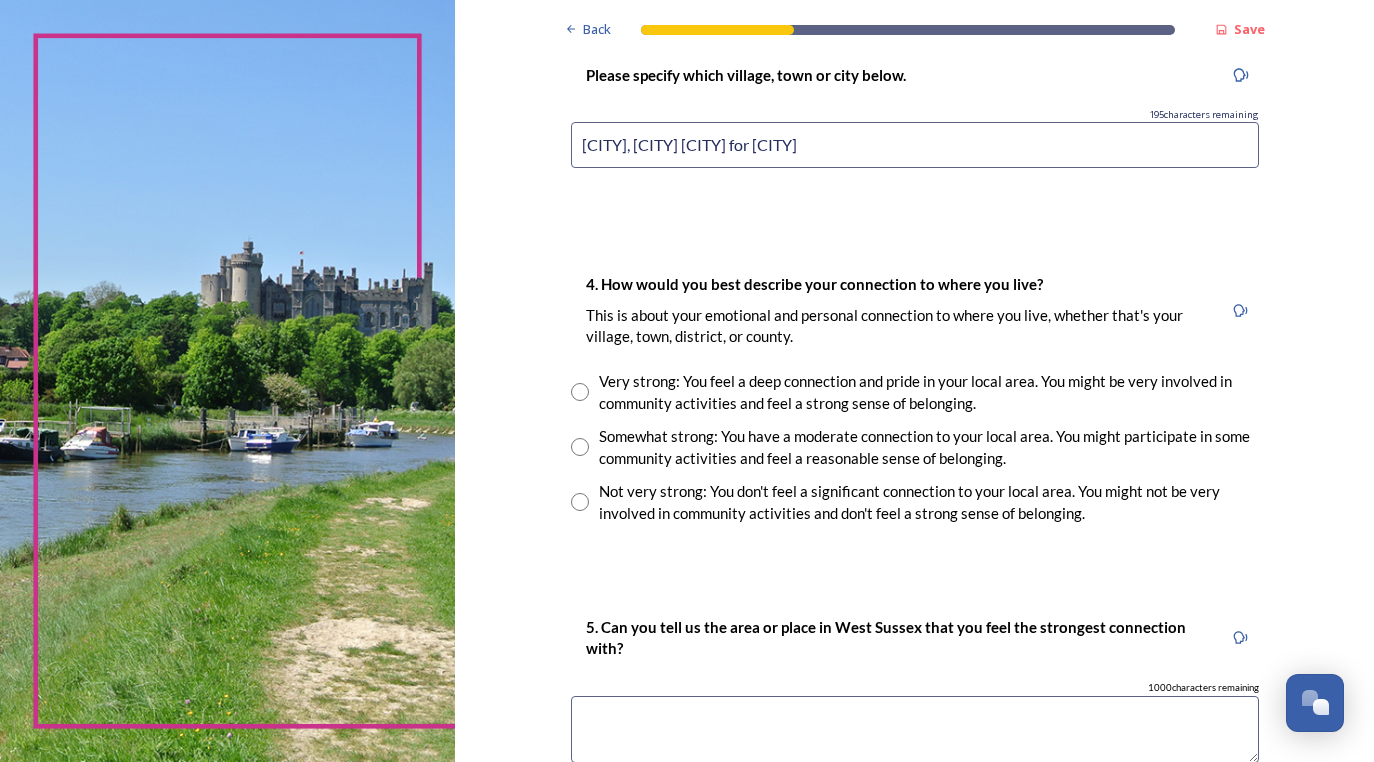 type on "[CITY], [CITY] [CITY] for [CITY]" 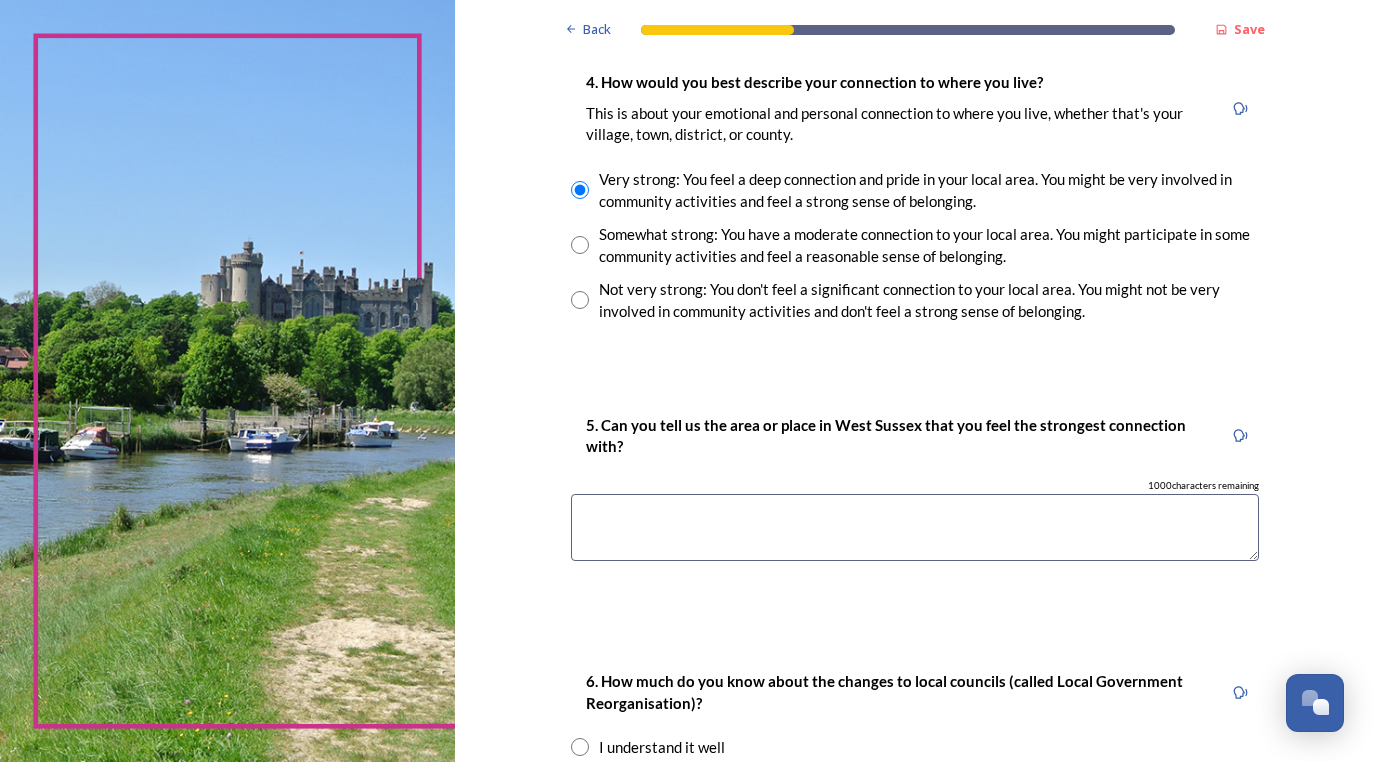 scroll, scrollTop: 1477, scrollLeft: 0, axis: vertical 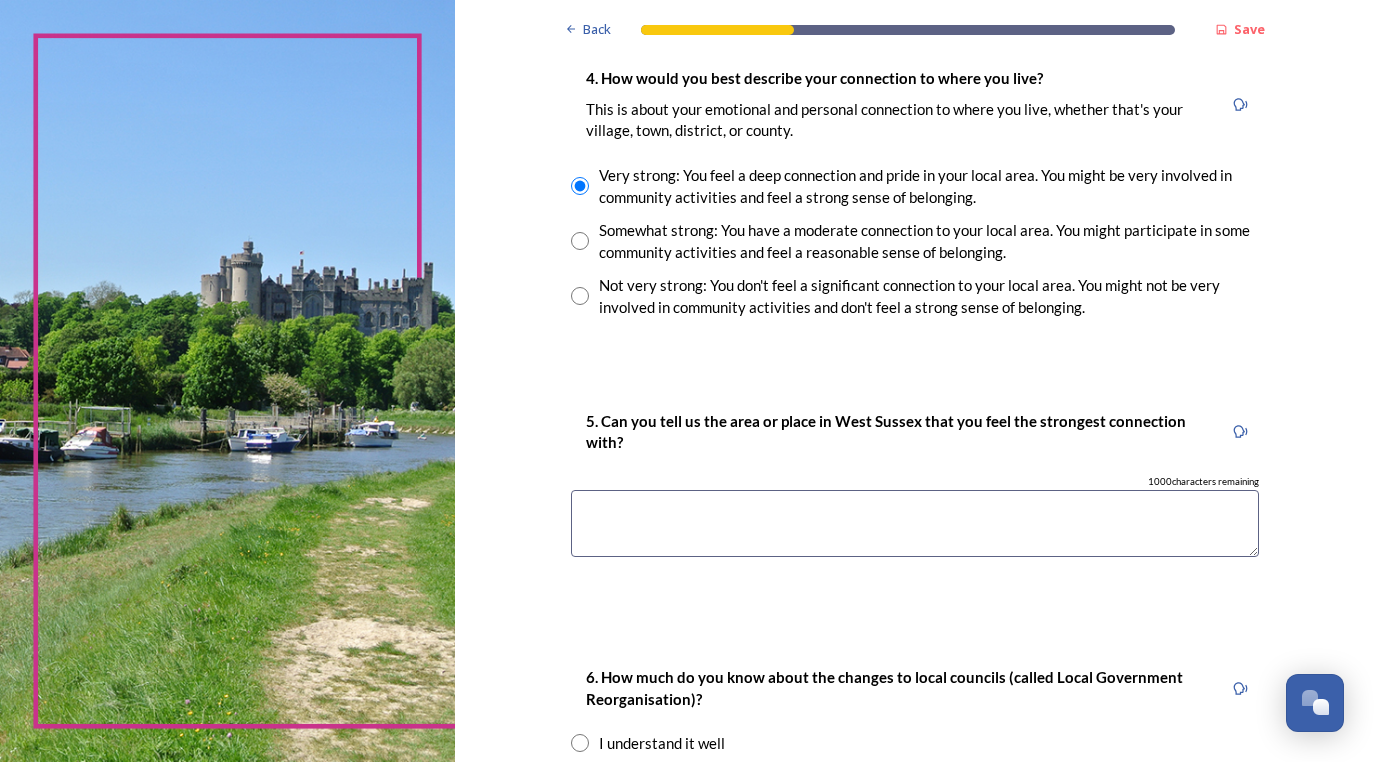 click at bounding box center [915, 523] 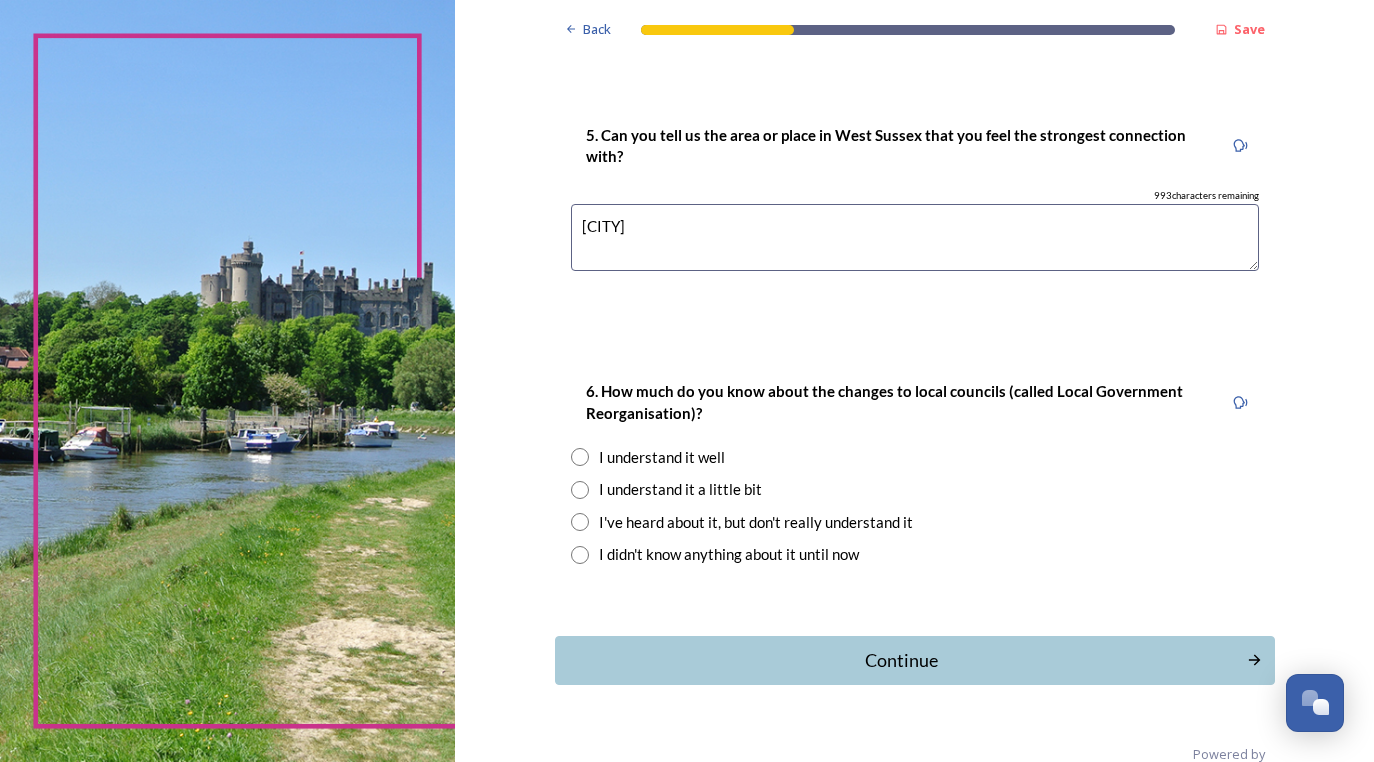 scroll, scrollTop: 1798, scrollLeft: 0, axis: vertical 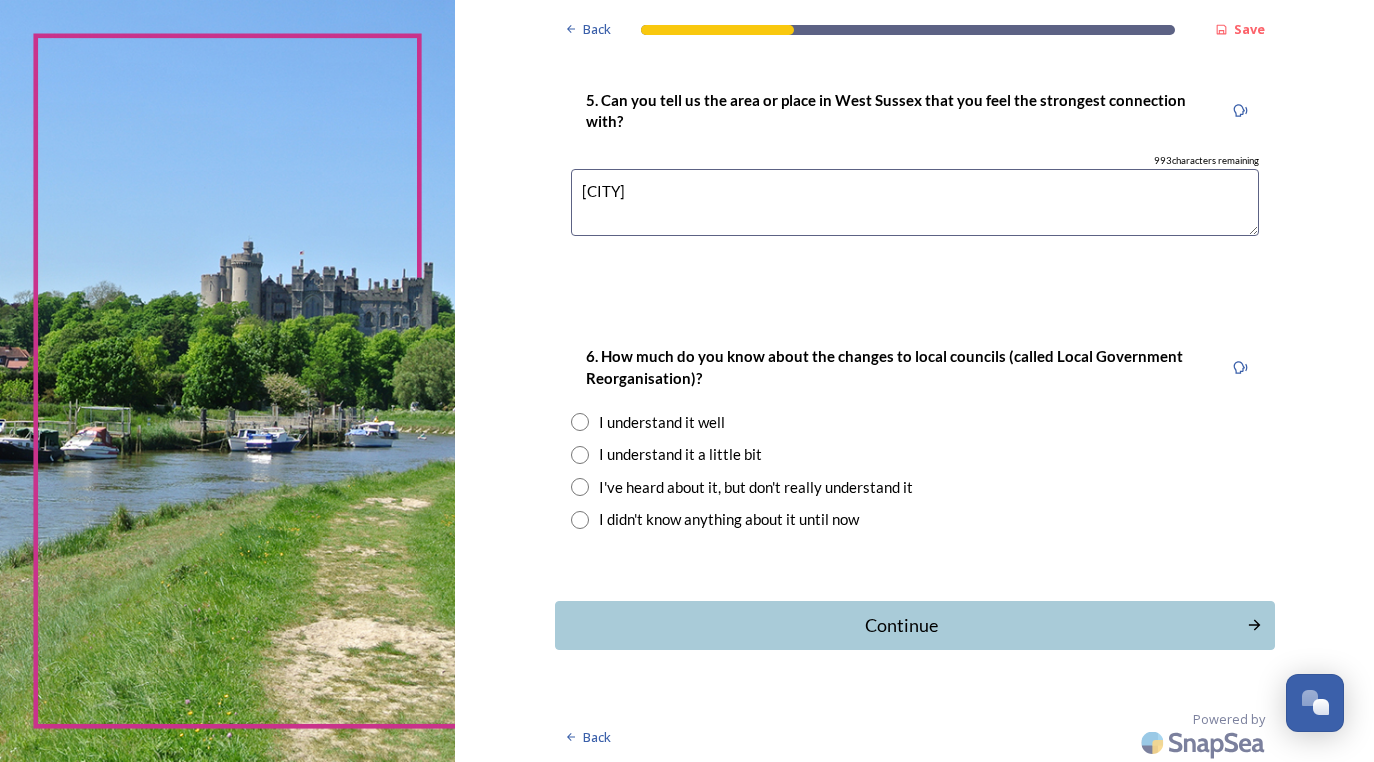 type on "[CITY]" 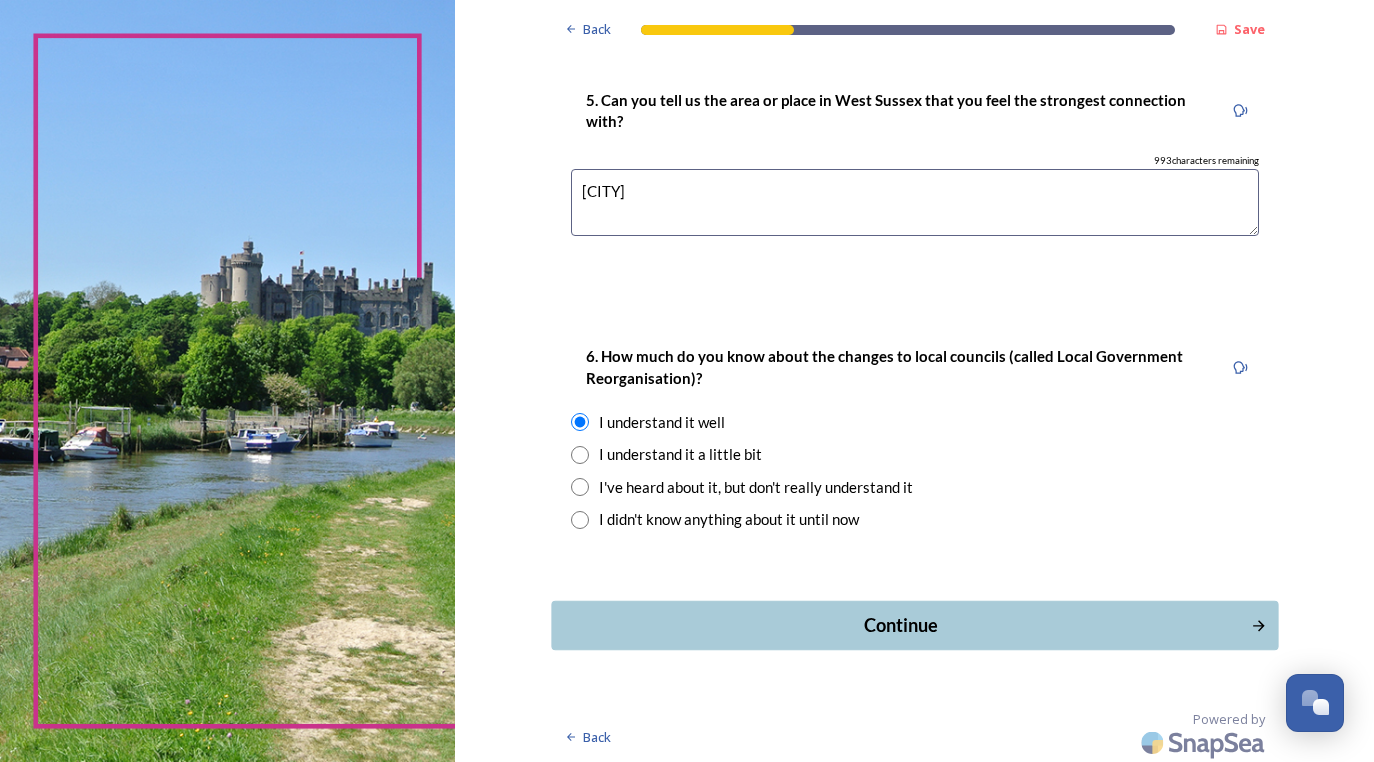 click on "Continue" at bounding box center (900, 625) 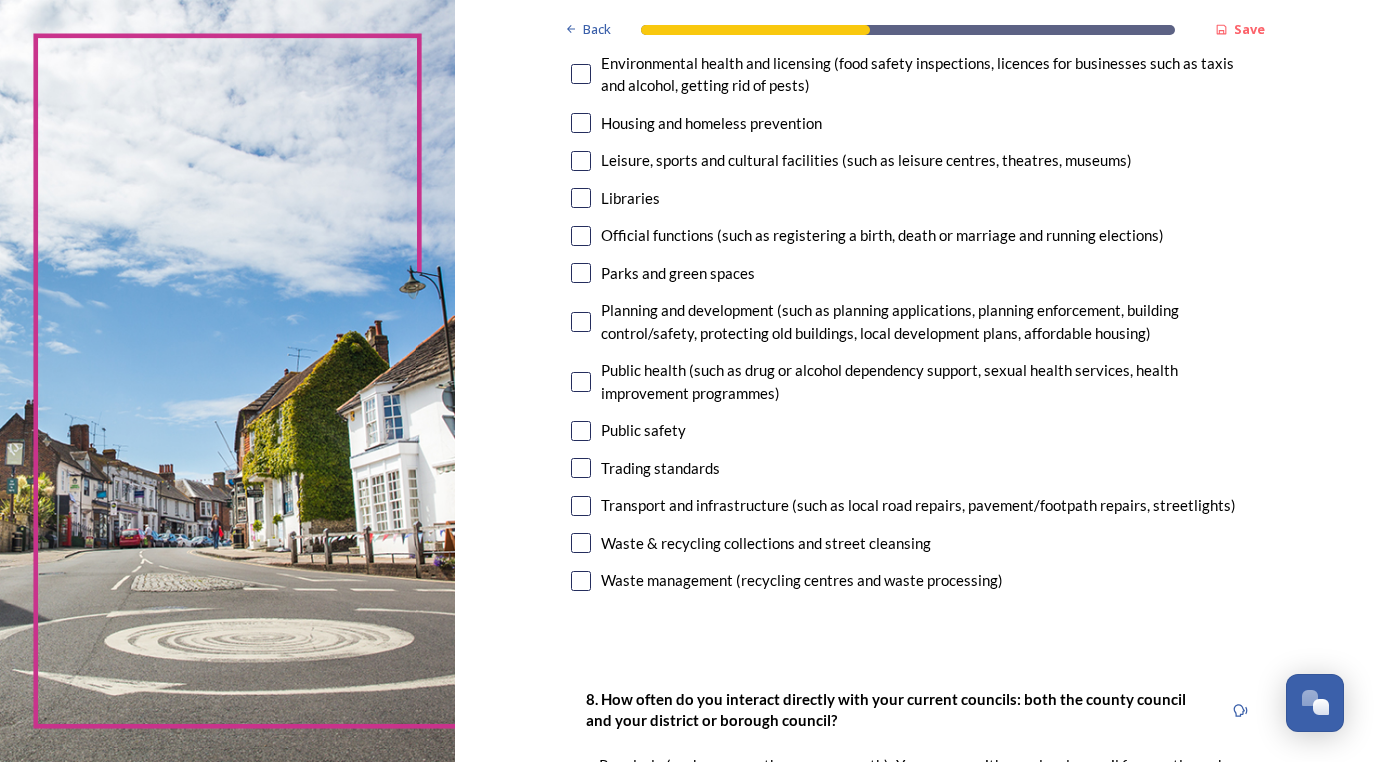 scroll, scrollTop: 503, scrollLeft: 0, axis: vertical 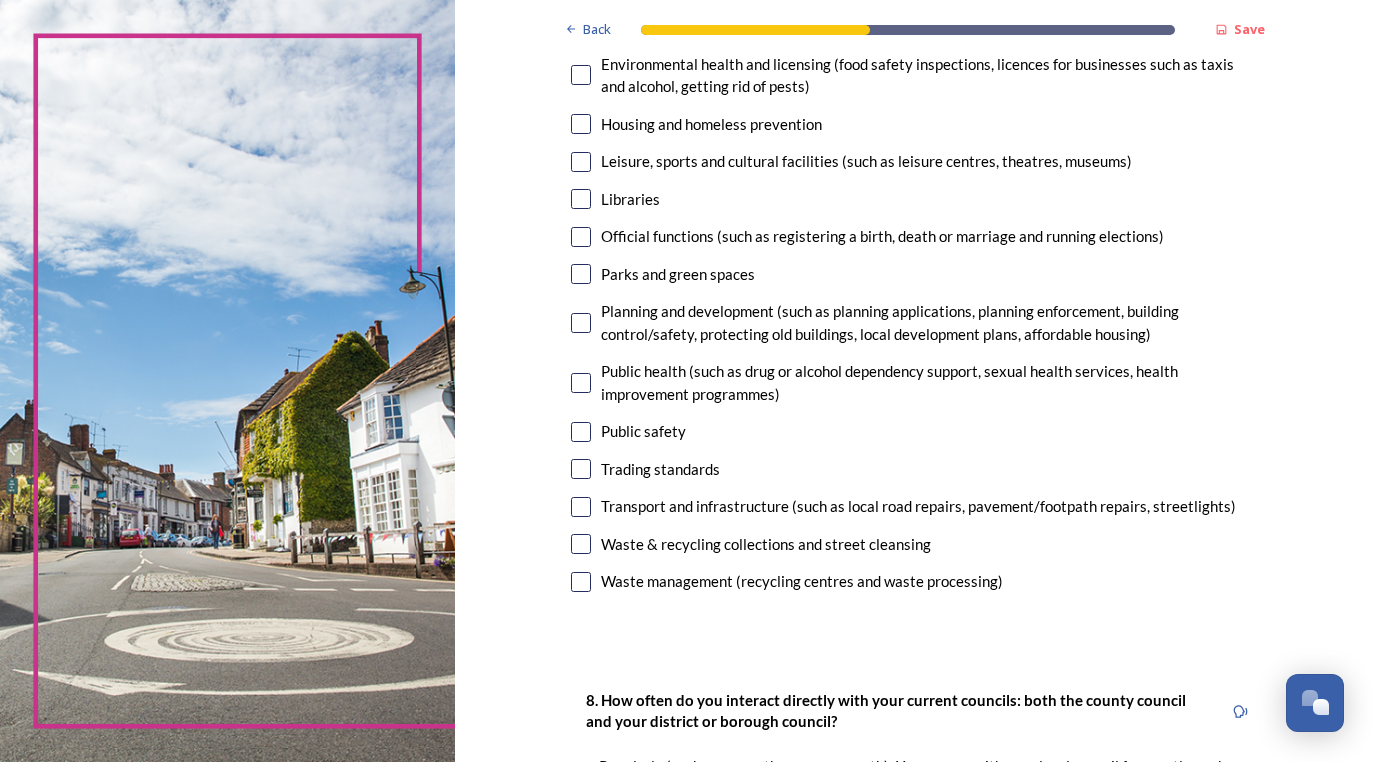 click at bounding box center [581, 507] 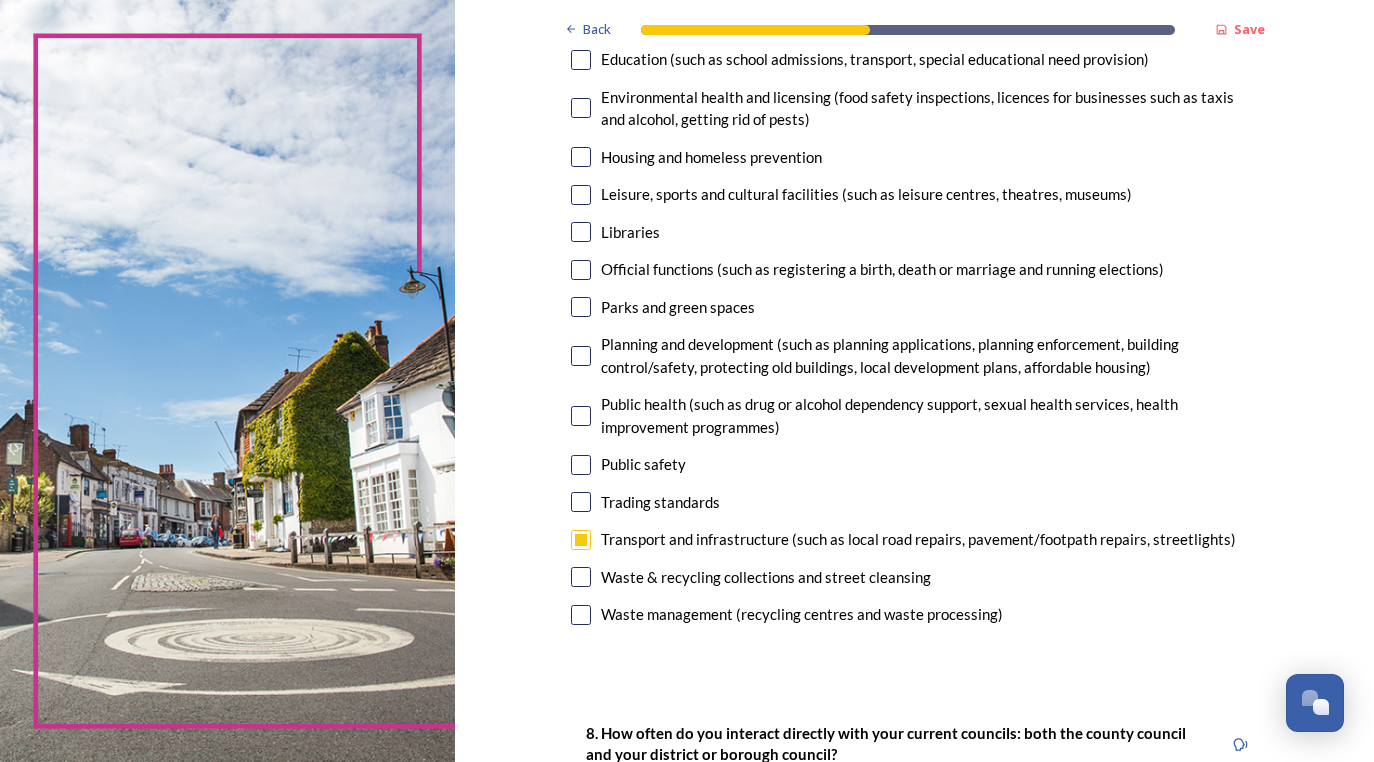 scroll, scrollTop: 466, scrollLeft: 0, axis: vertical 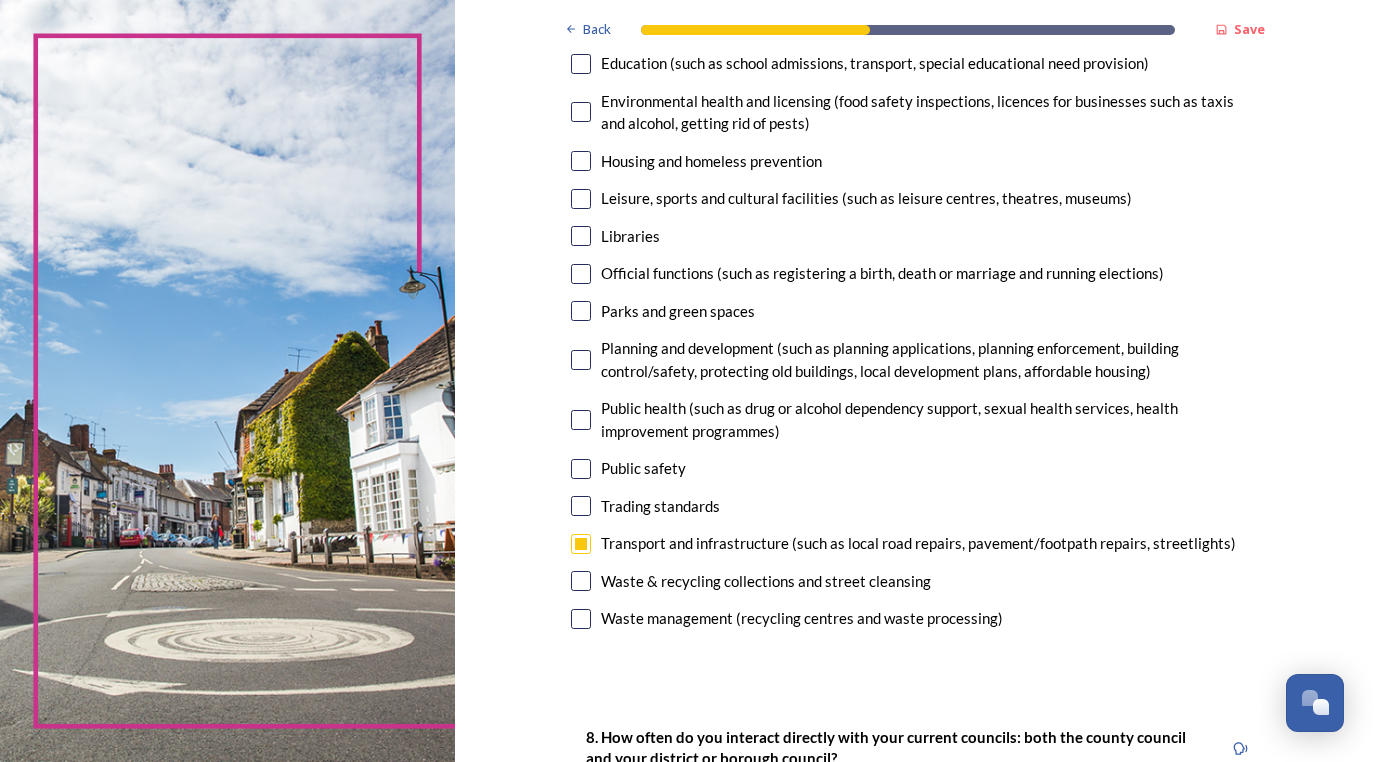 click at bounding box center [581, 360] 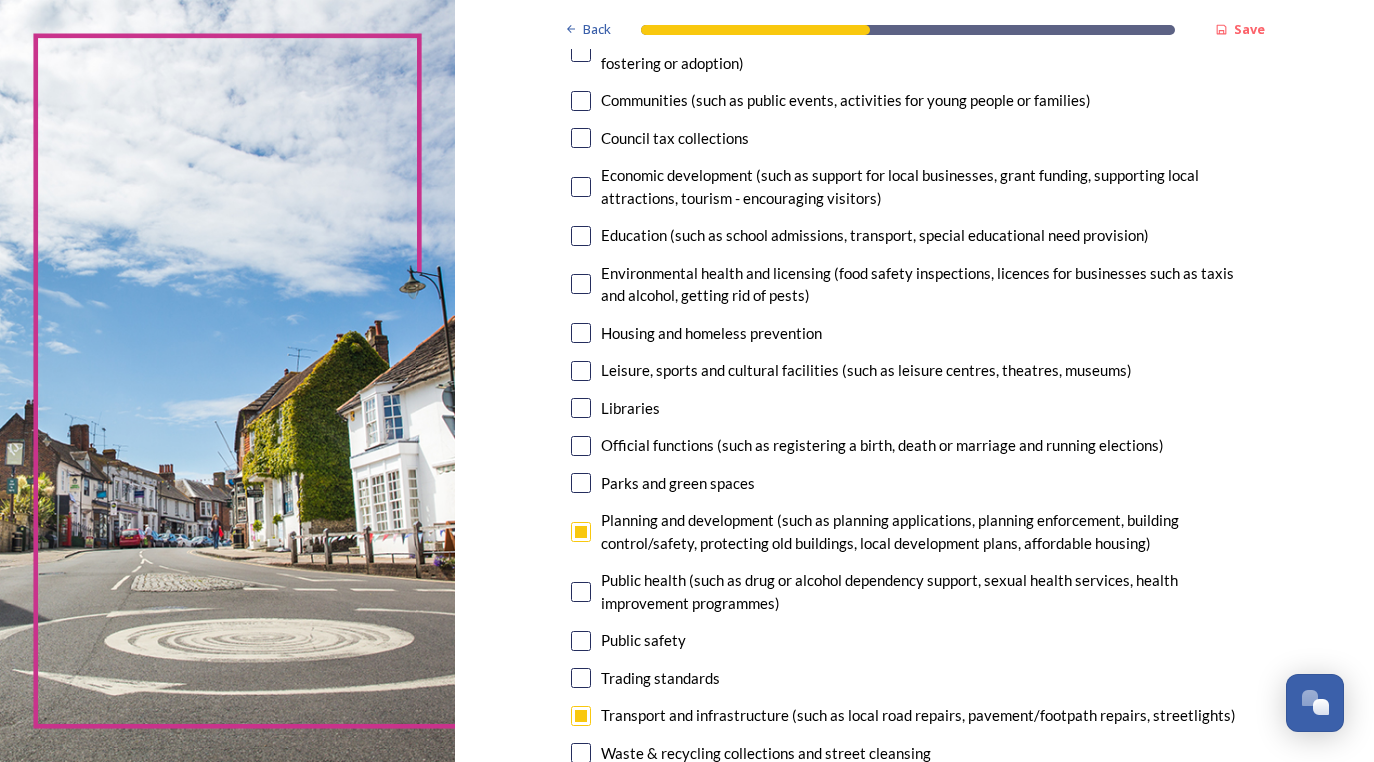 scroll, scrollTop: 282, scrollLeft: 0, axis: vertical 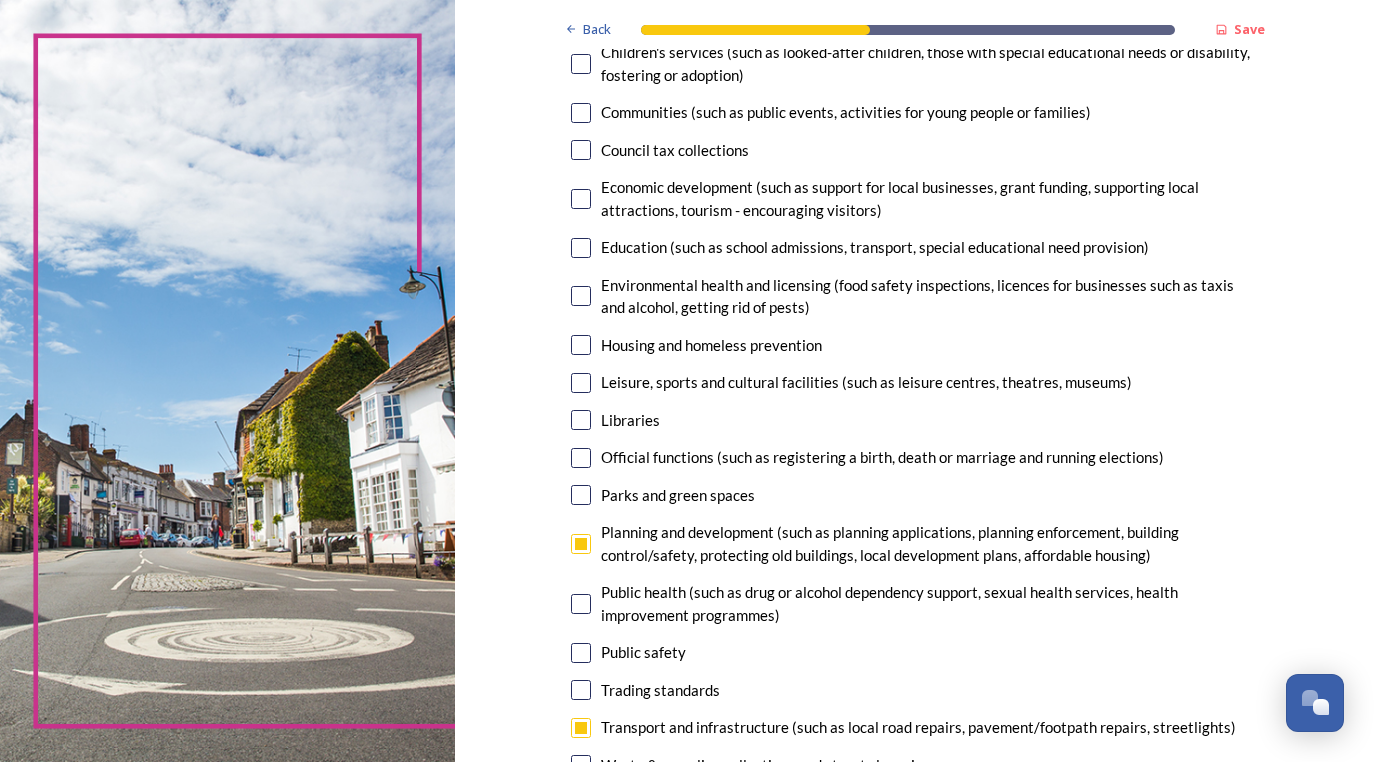 click at bounding box center [581, 345] 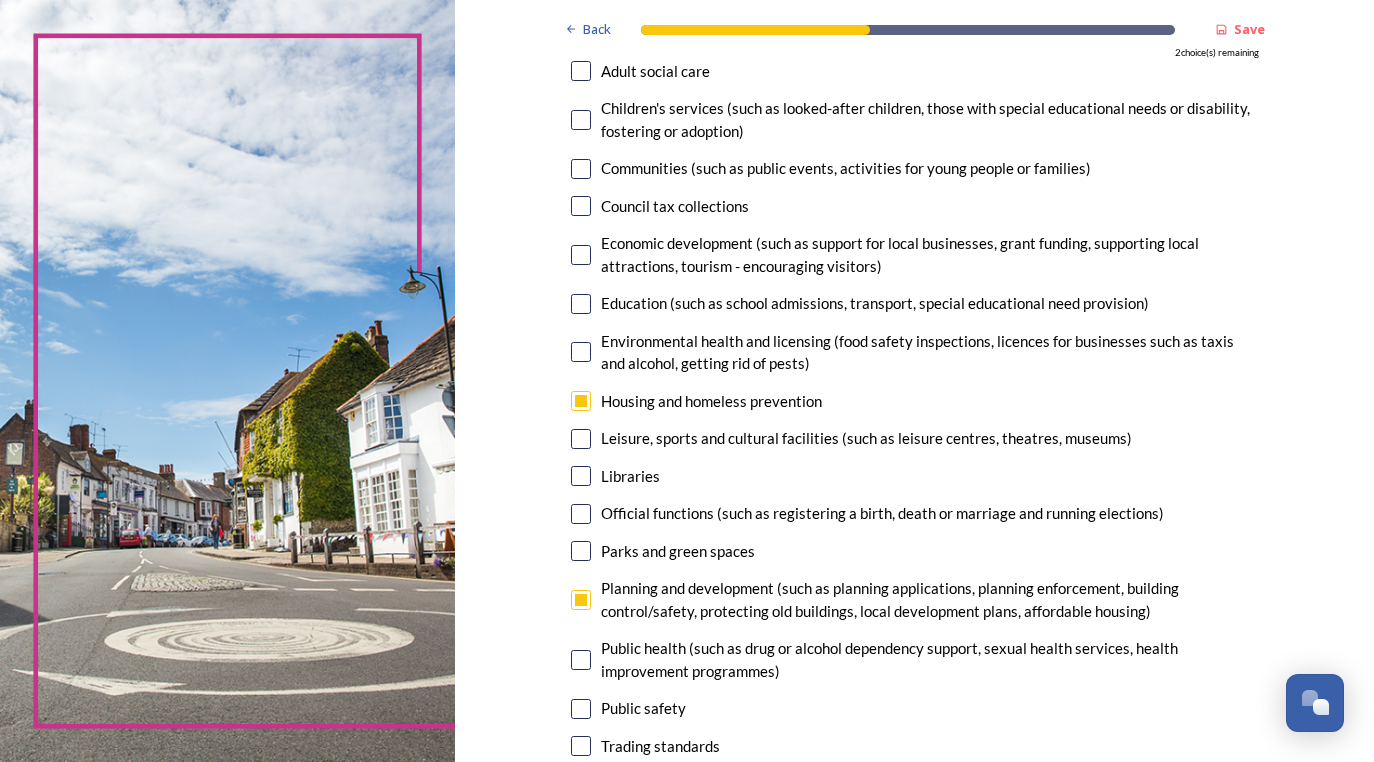 scroll, scrollTop: 223, scrollLeft: 0, axis: vertical 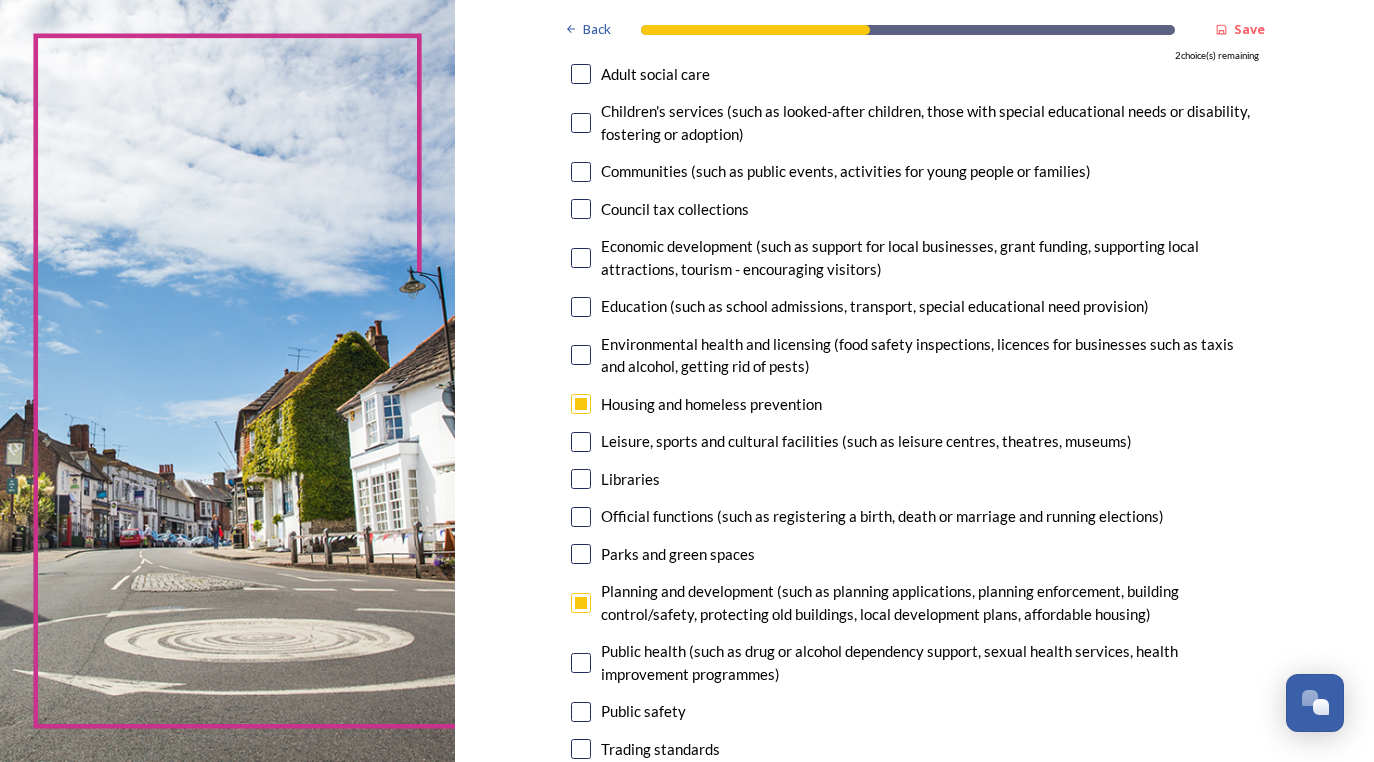 click on "Education (such as school admissions, transport, special educational need provision)" at bounding box center (915, 306) 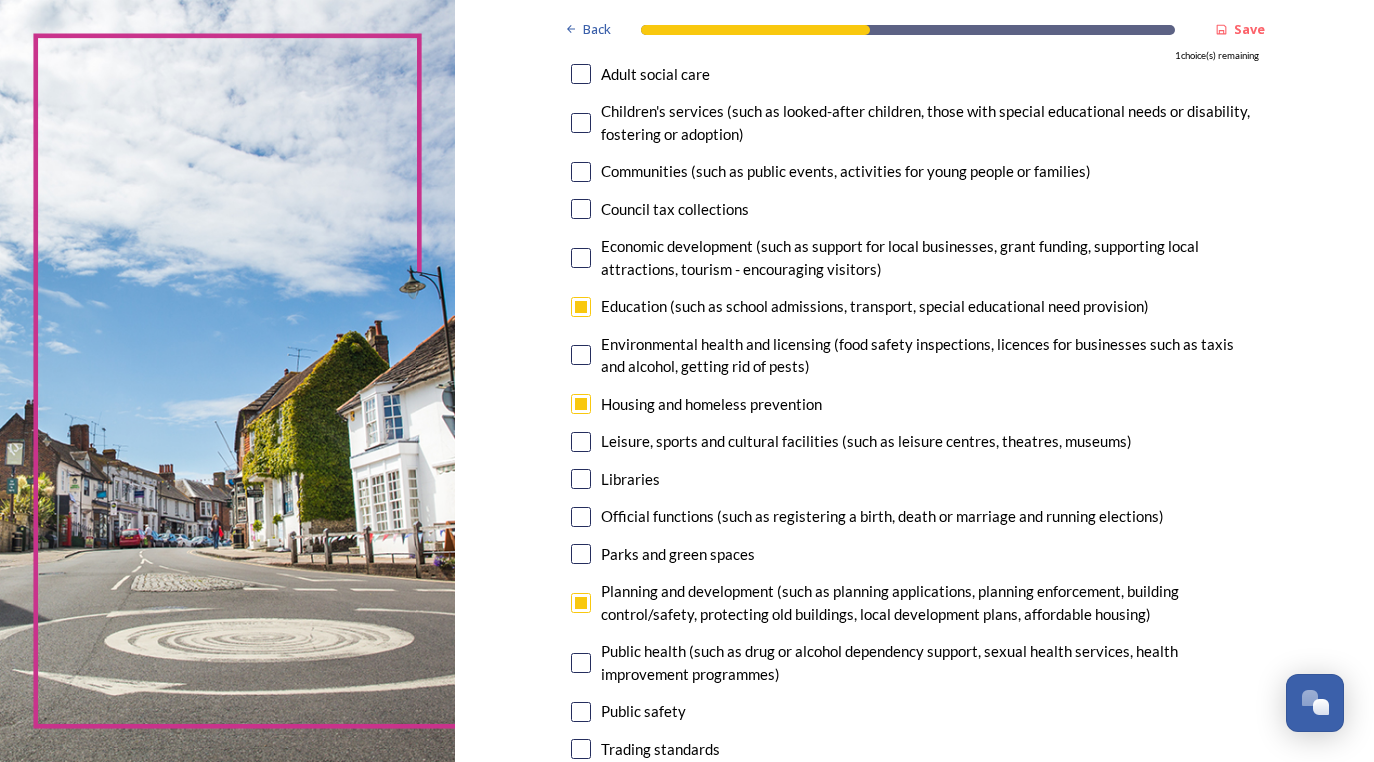 checkbox on "true" 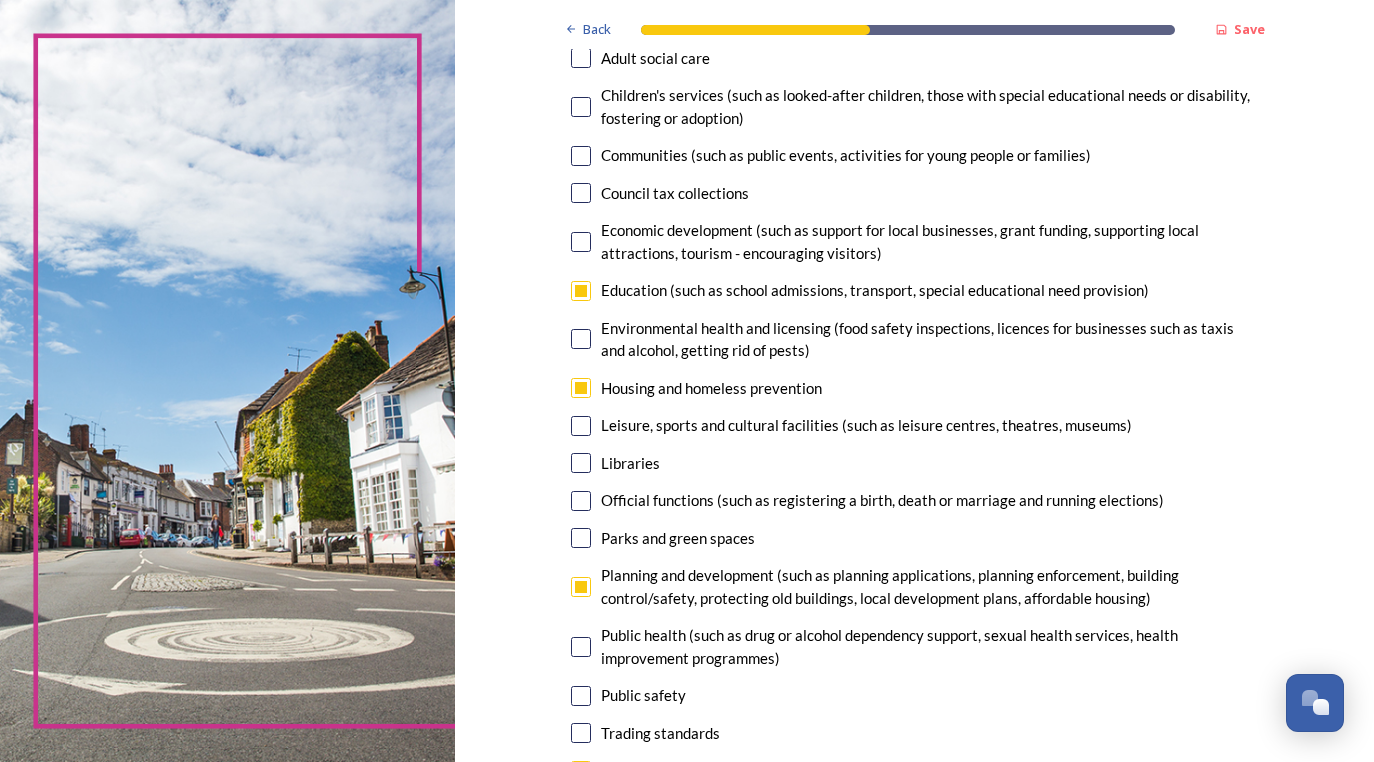 scroll, scrollTop: 230, scrollLeft: 0, axis: vertical 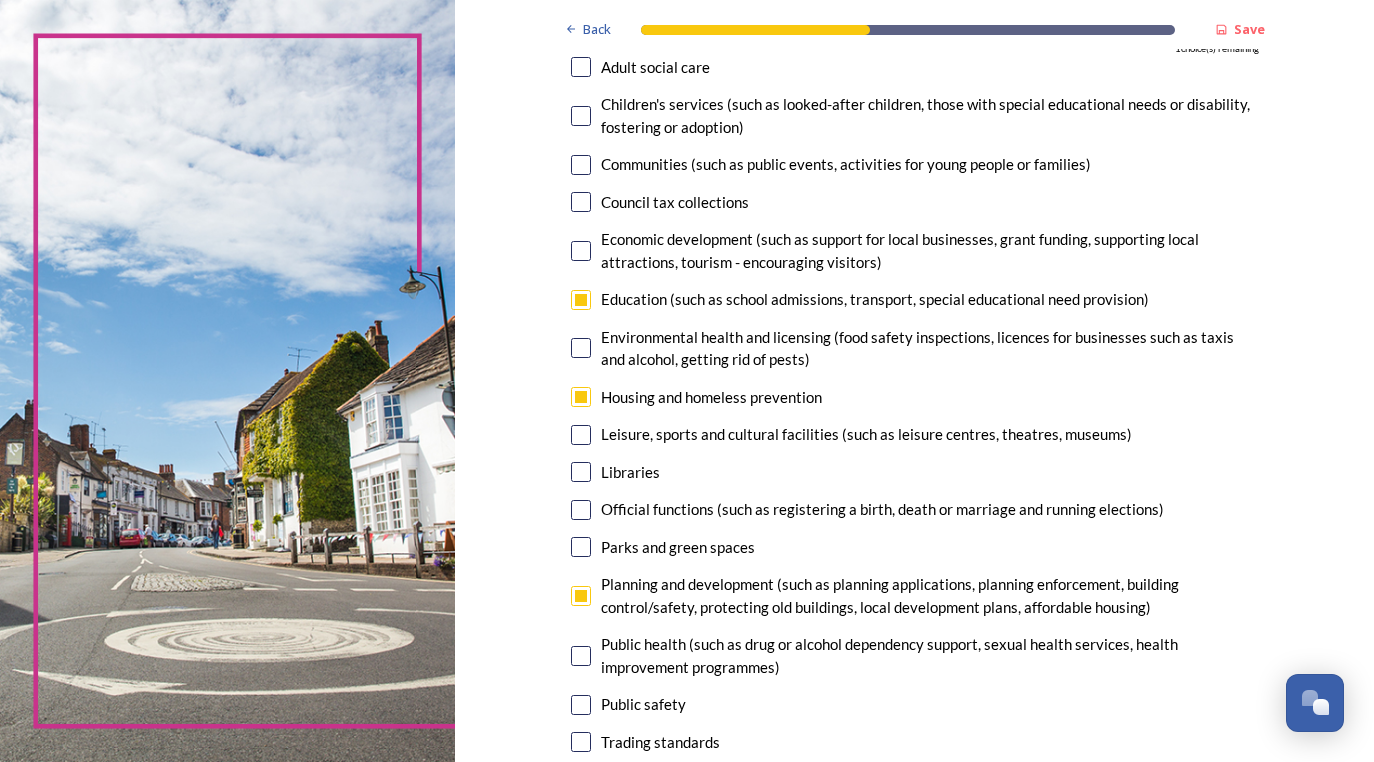 click at bounding box center [581, 67] 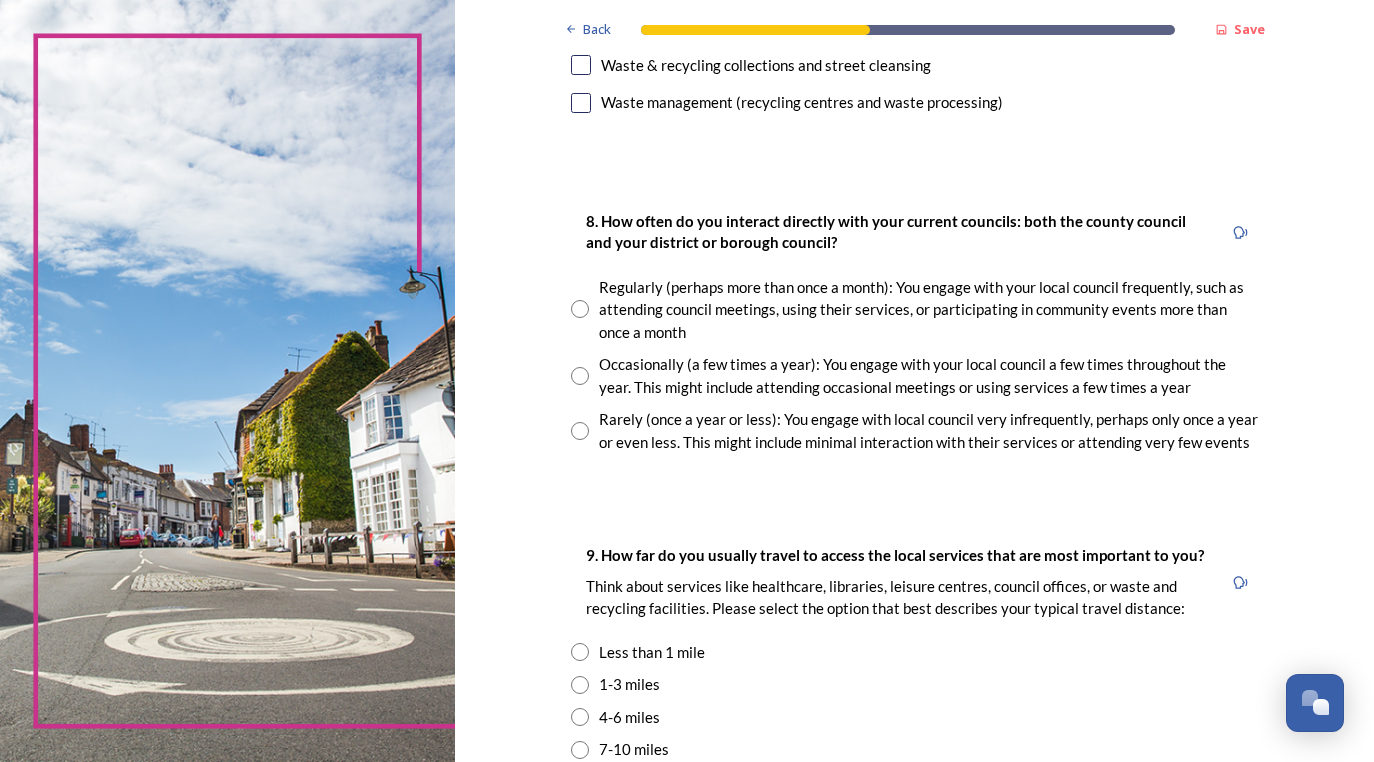 scroll, scrollTop: 984, scrollLeft: 0, axis: vertical 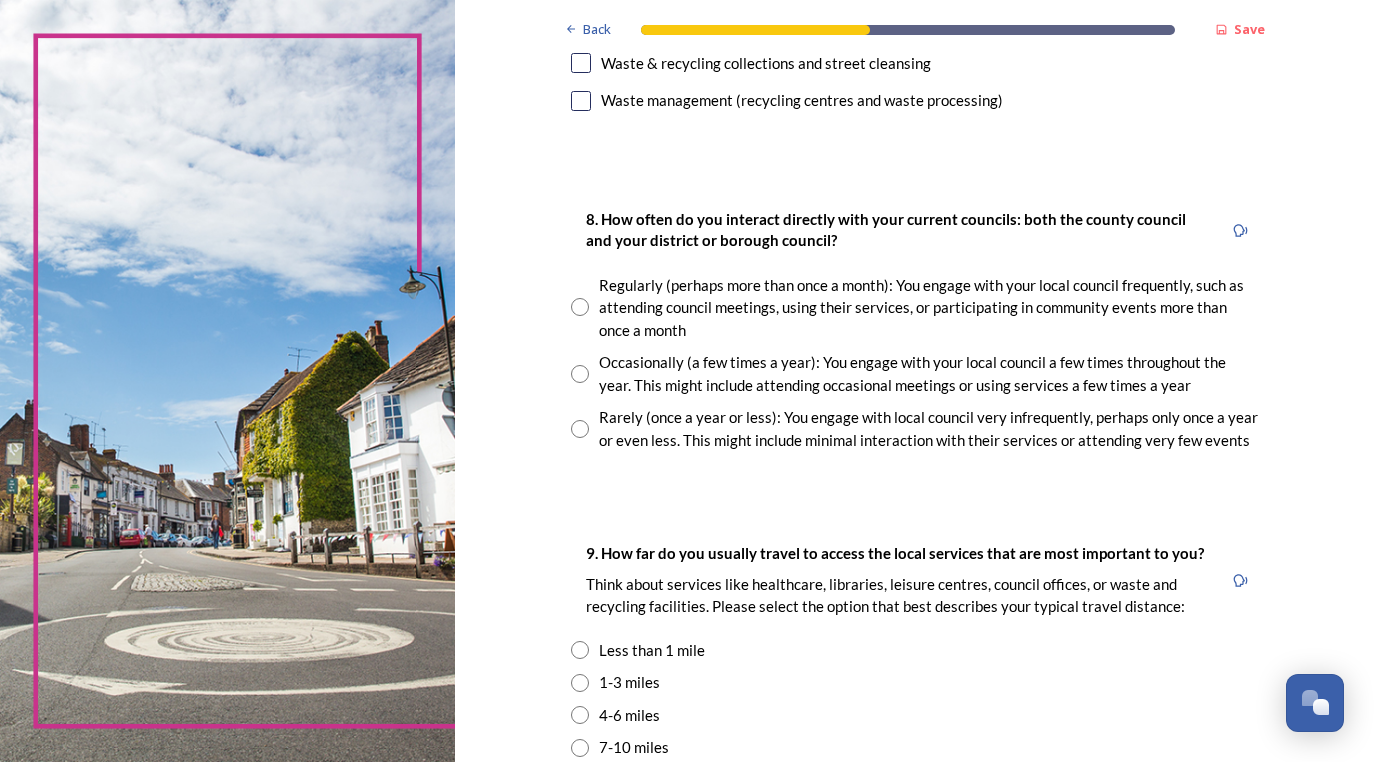 click at bounding box center [580, 307] 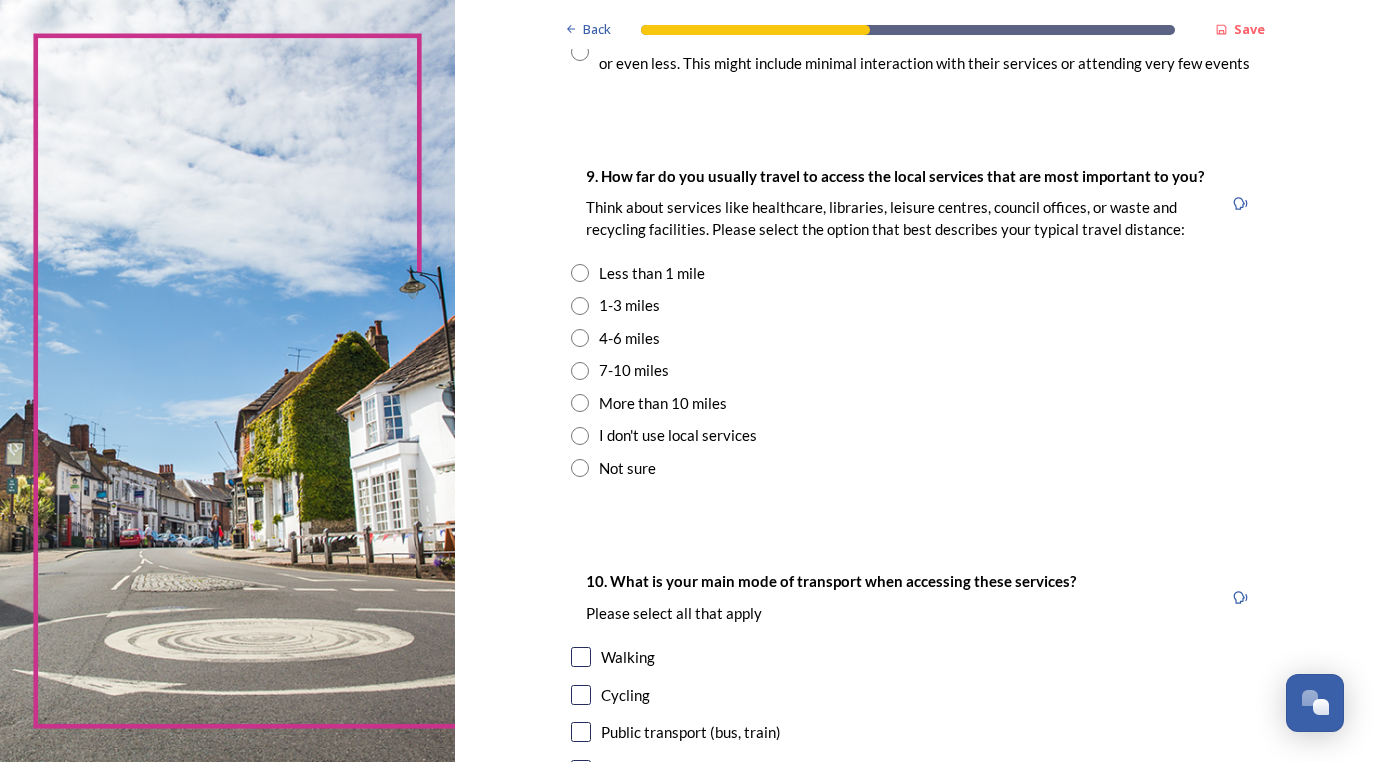 scroll, scrollTop: 1364, scrollLeft: 0, axis: vertical 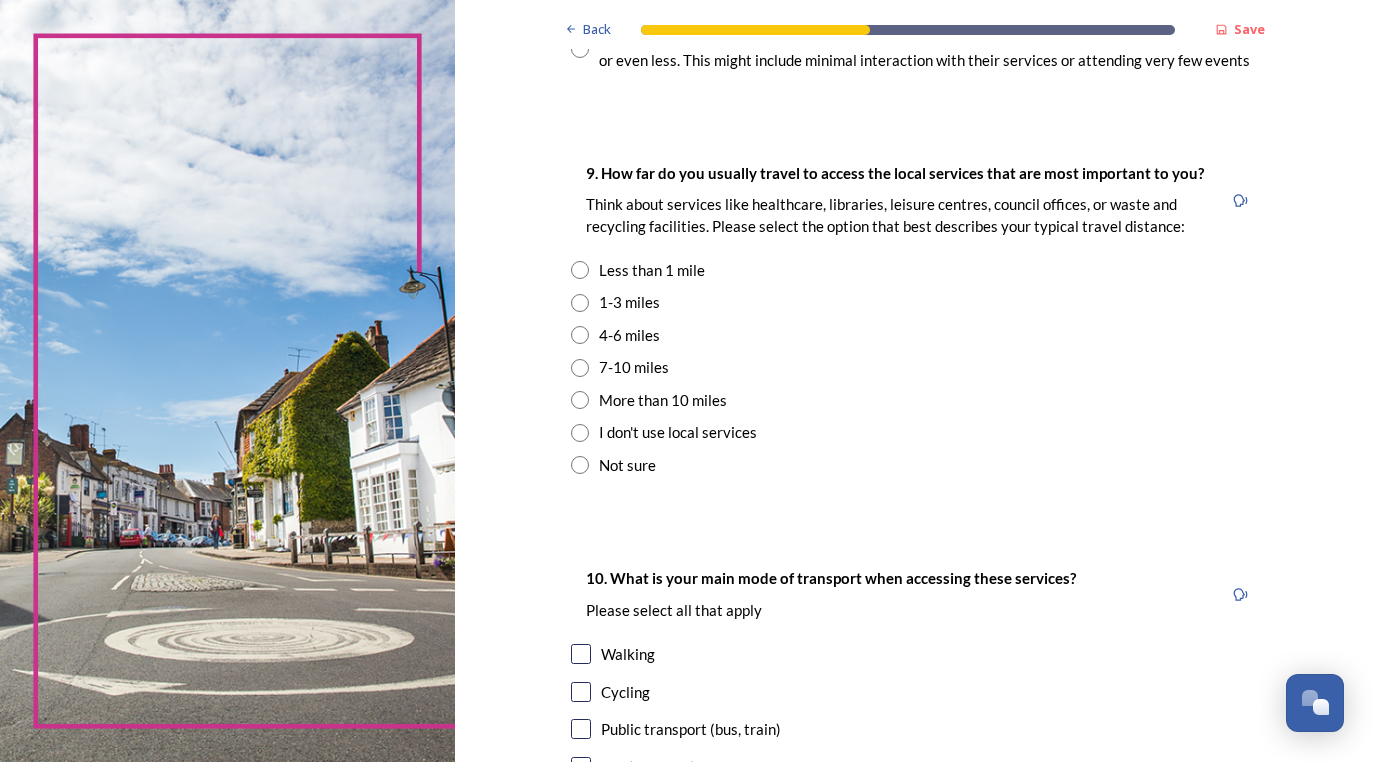click at bounding box center [580, 303] 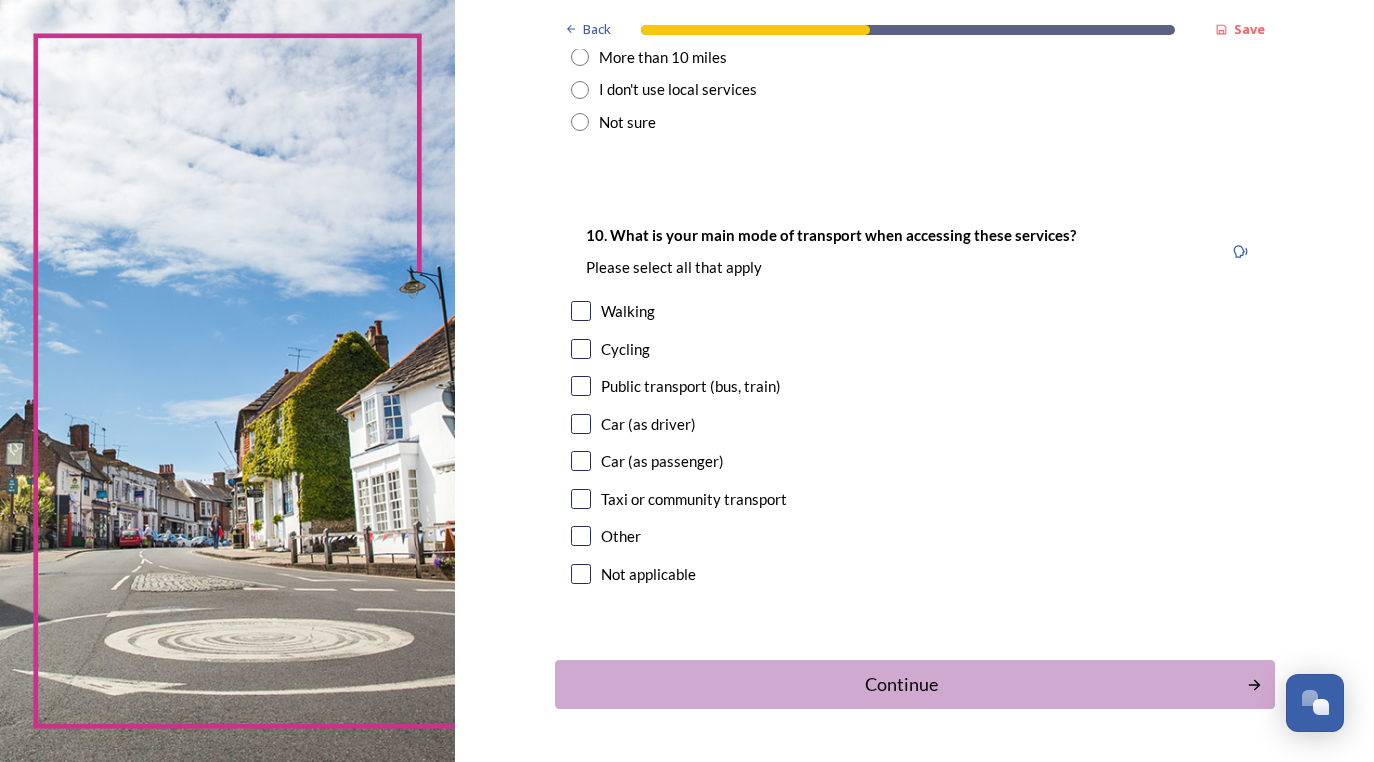 scroll, scrollTop: 1713, scrollLeft: 0, axis: vertical 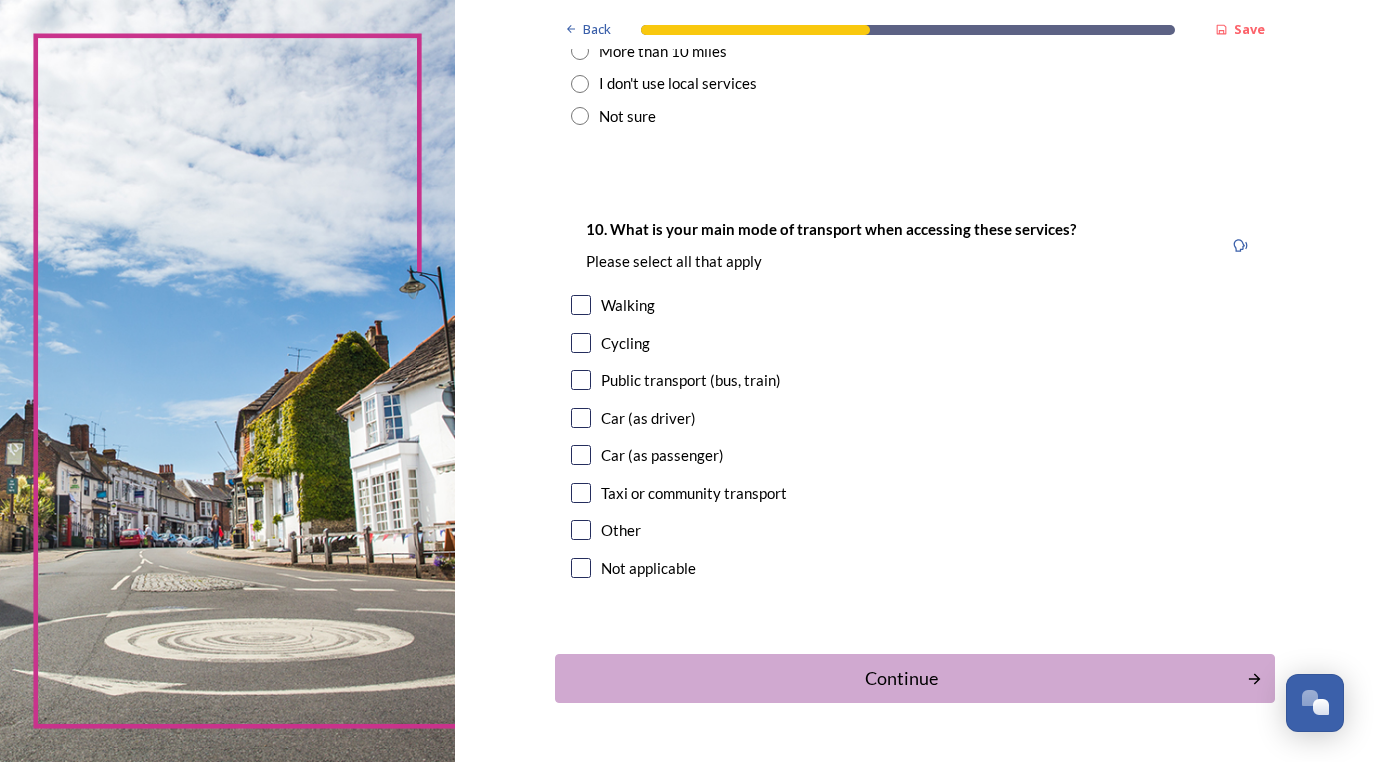 click at bounding box center (581, 305) 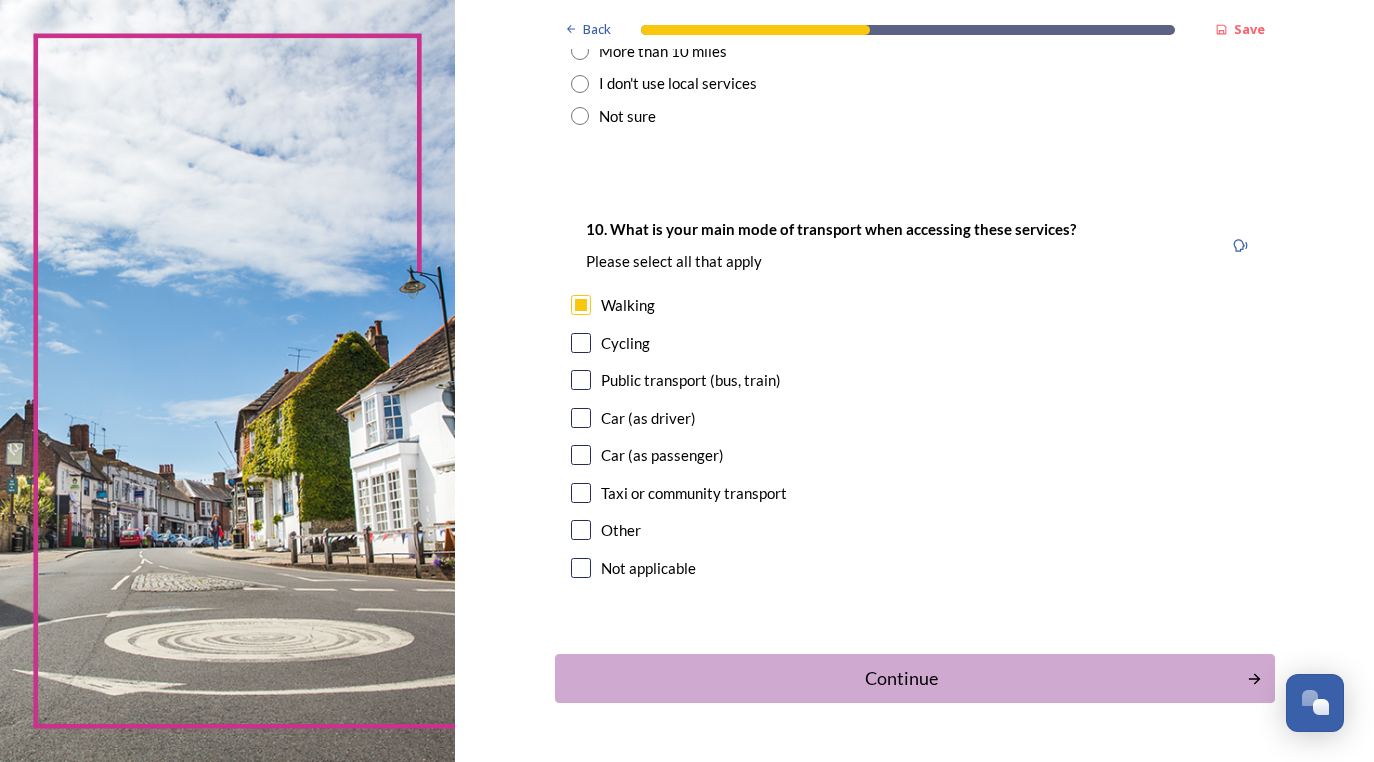 click at bounding box center (581, 418) 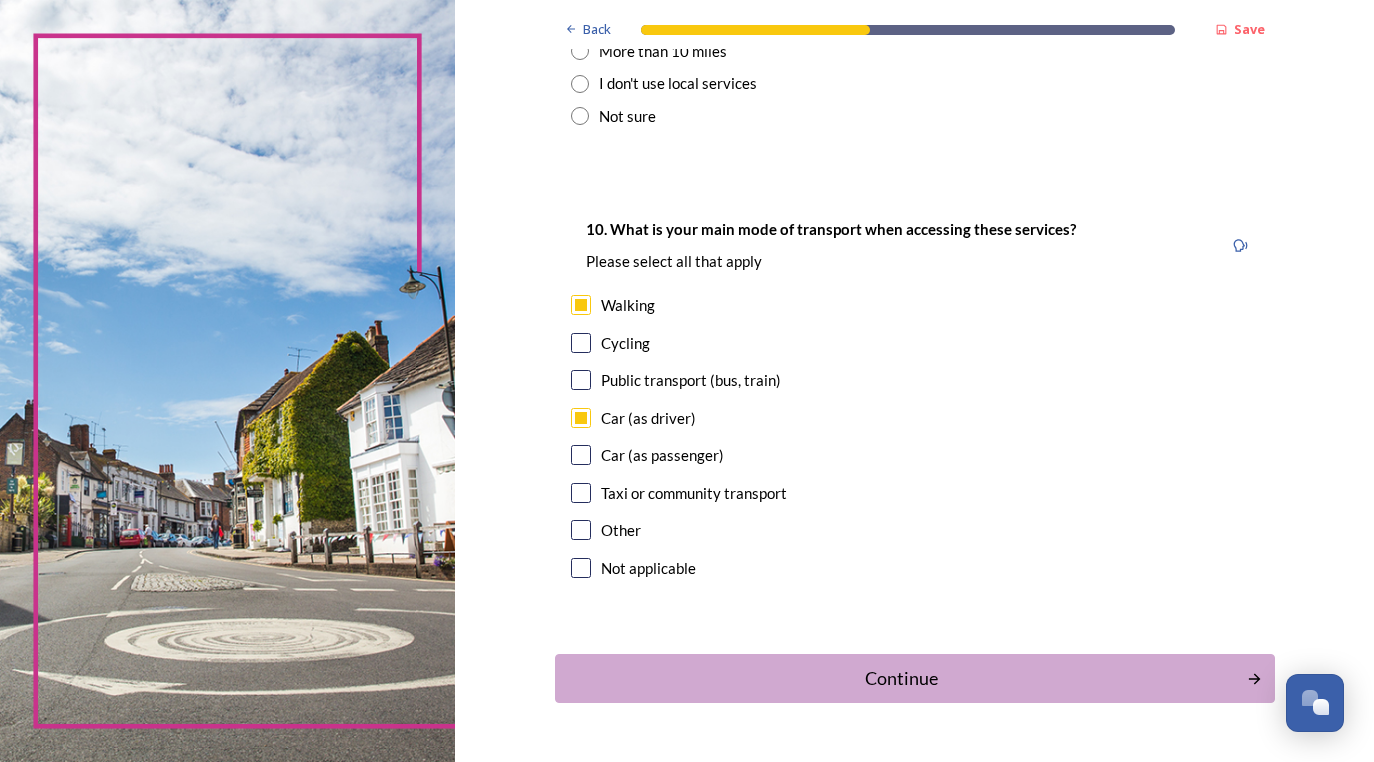 scroll, scrollTop: 1770, scrollLeft: 0, axis: vertical 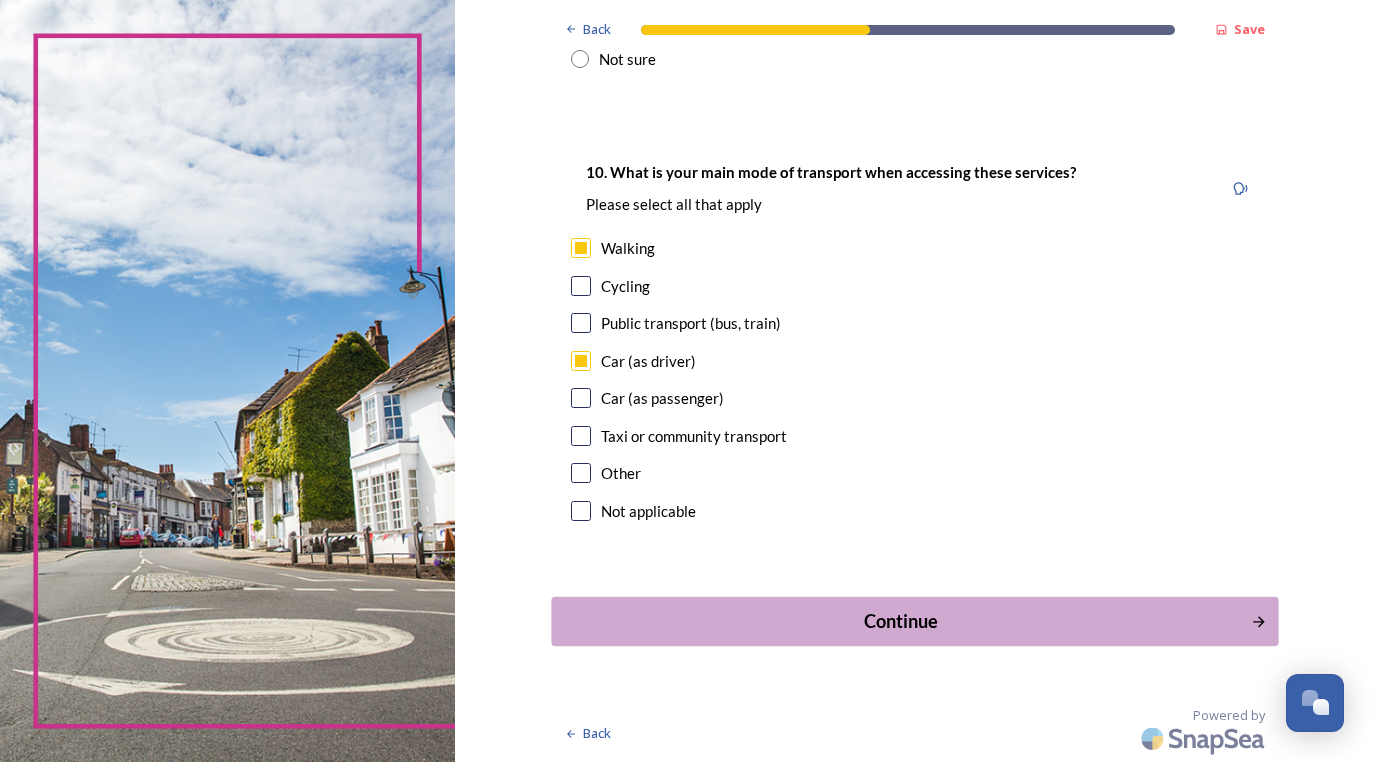 click on "Continue" at bounding box center (900, 621) 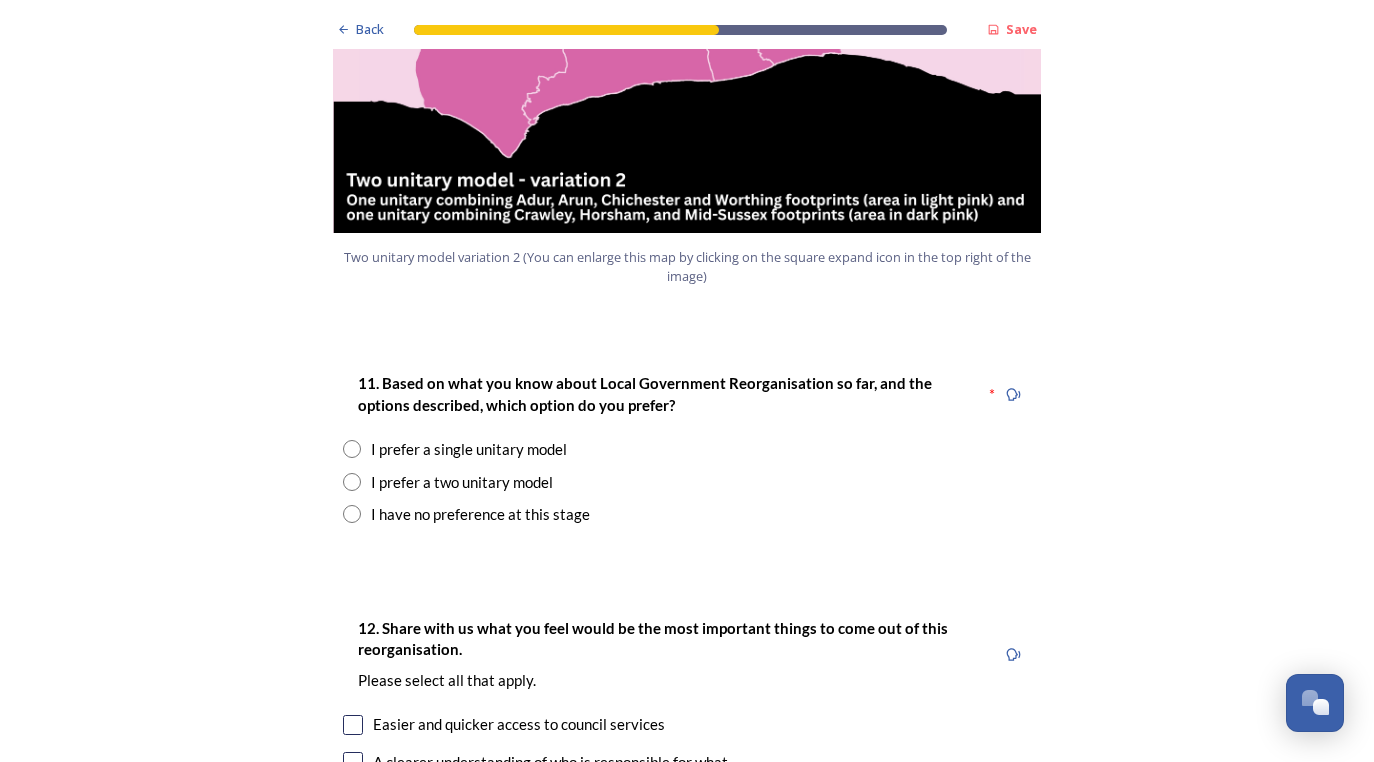 scroll, scrollTop: 2377, scrollLeft: 0, axis: vertical 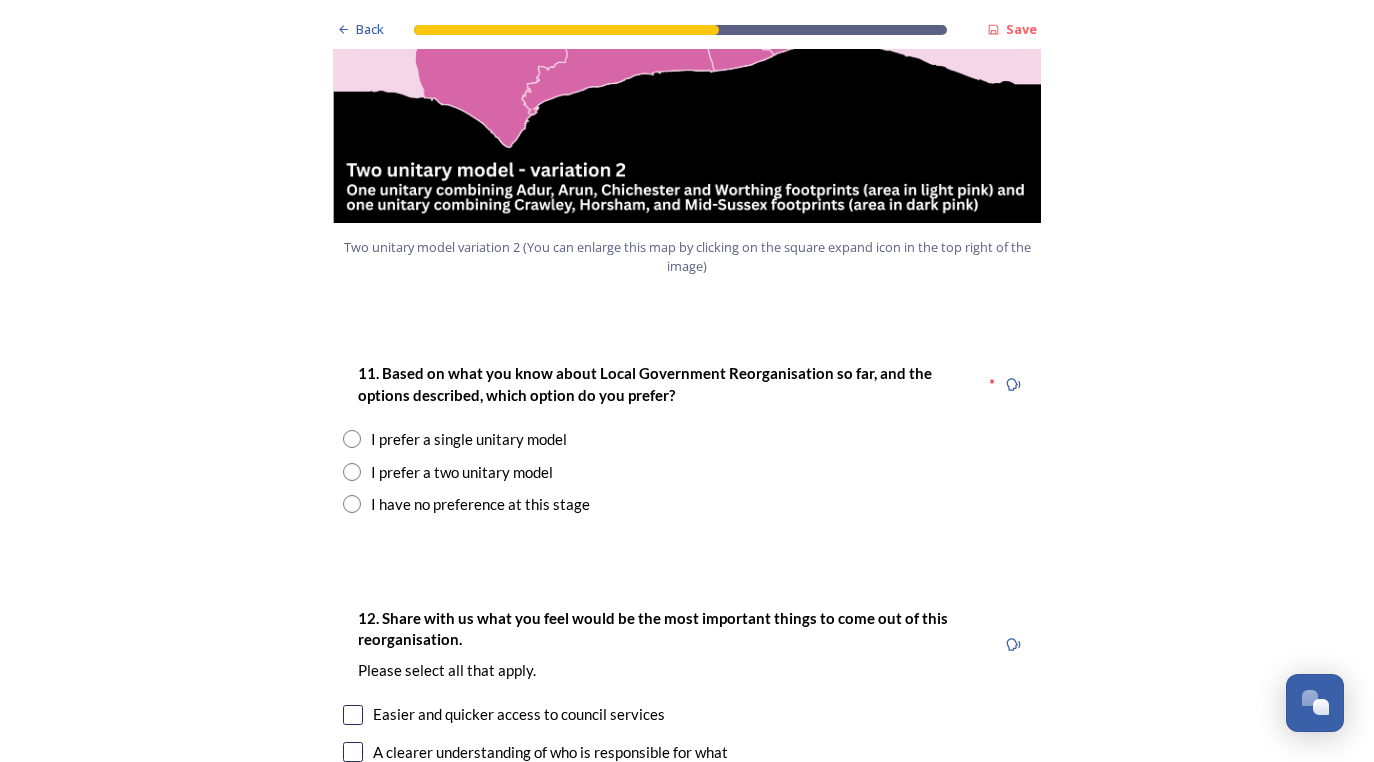 click at bounding box center [352, 439] 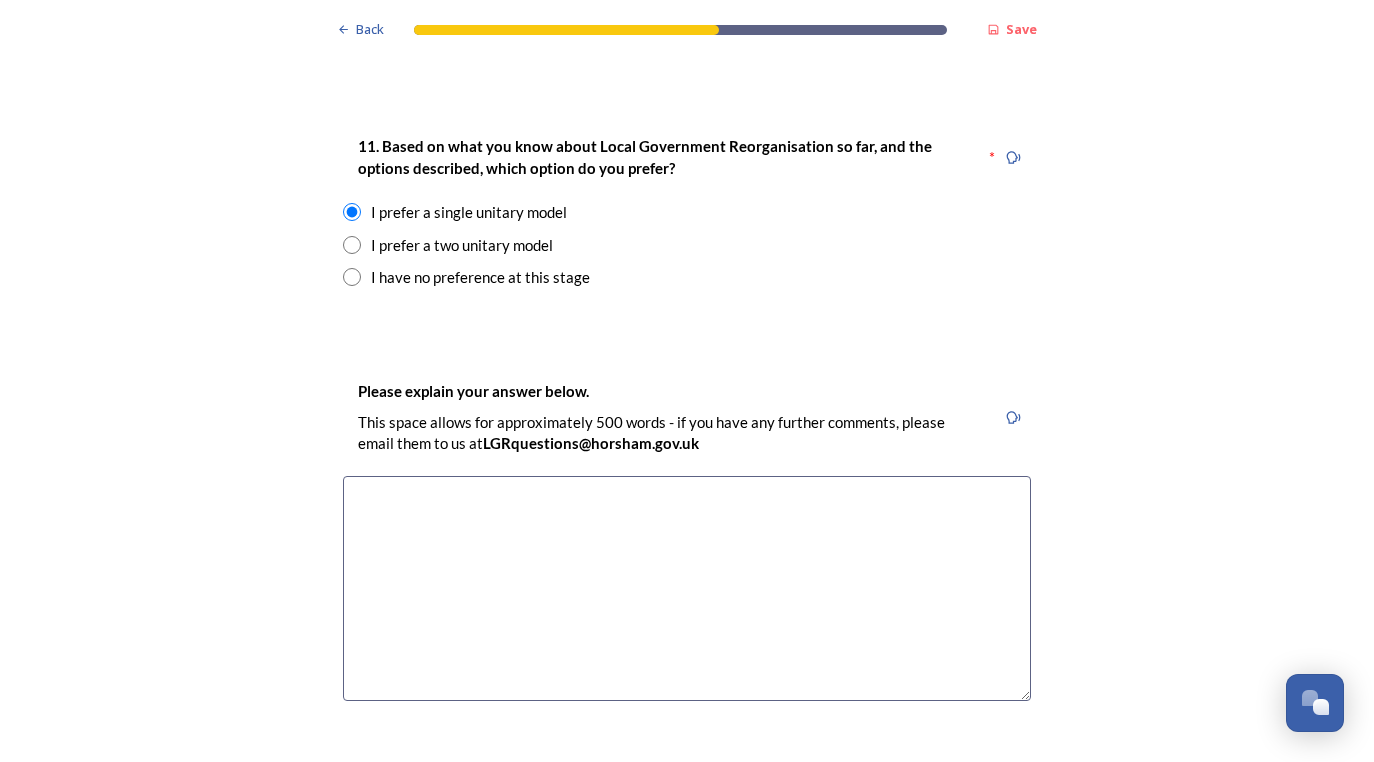 scroll, scrollTop: 2607, scrollLeft: 0, axis: vertical 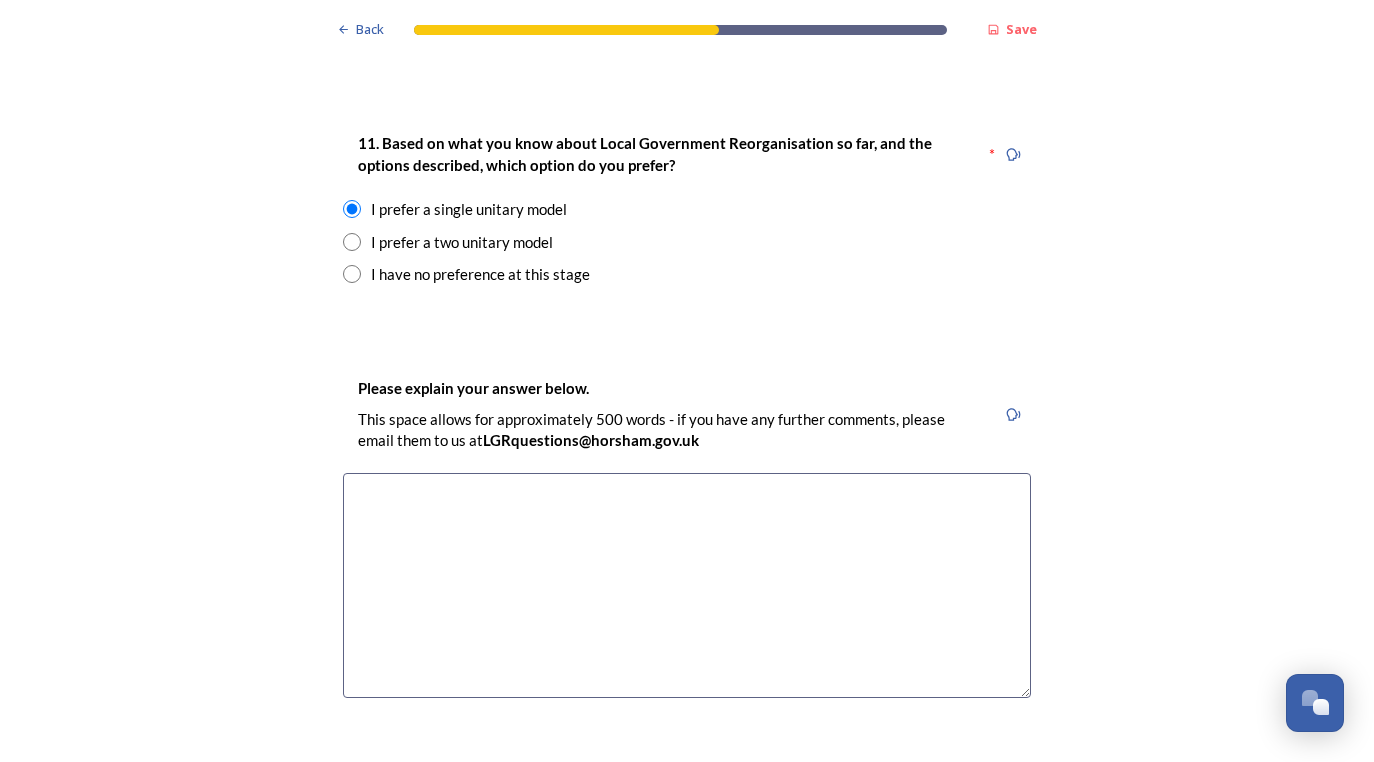 click at bounding box center [687, 585] 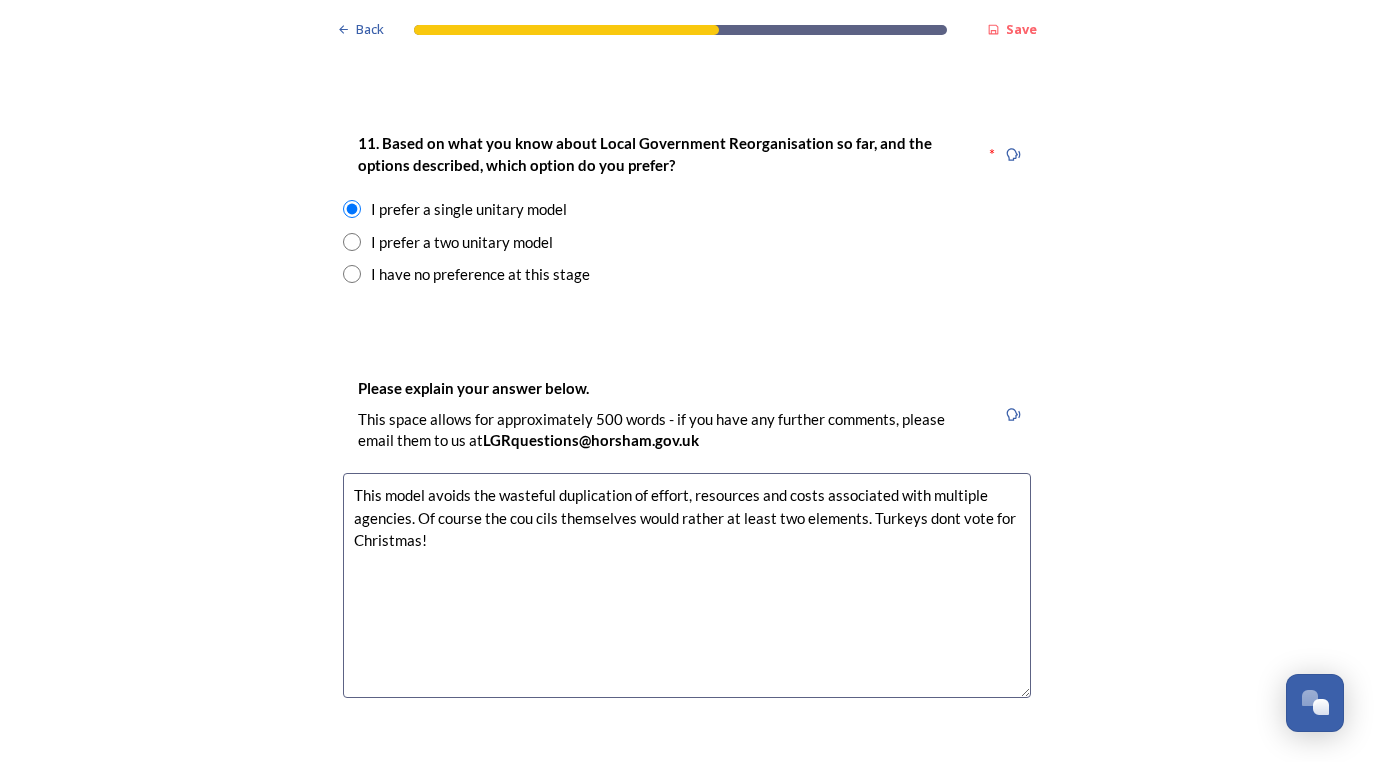 click on "This model avoids the wasteful duplication of effort, resources and costs associated with multiple agencies. Of course the cou cils themselves would rather at least two elements. Turkeys dont vote for Christmas!" at bounding box center (687, 585) 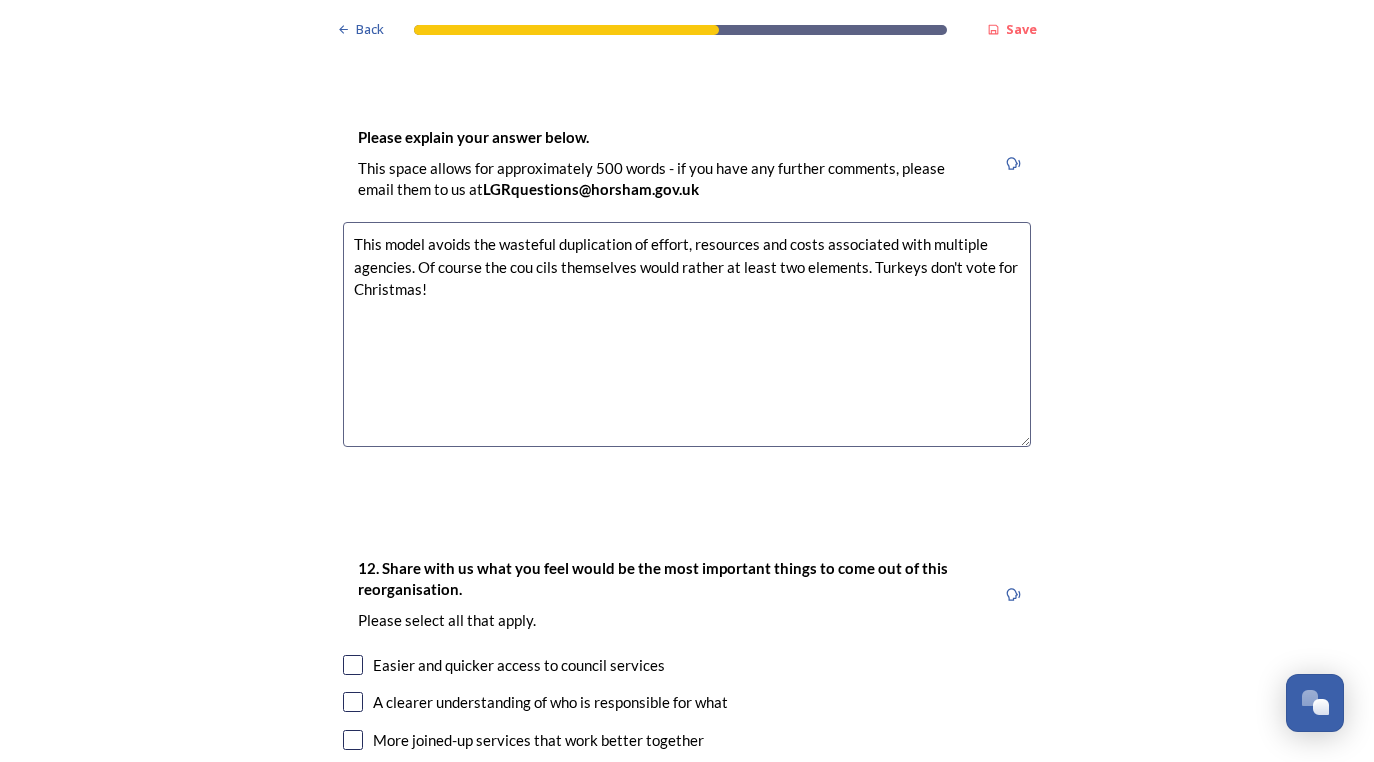 scroll, scrollTop: 2880, scrollLeft: 0, axis: vertical 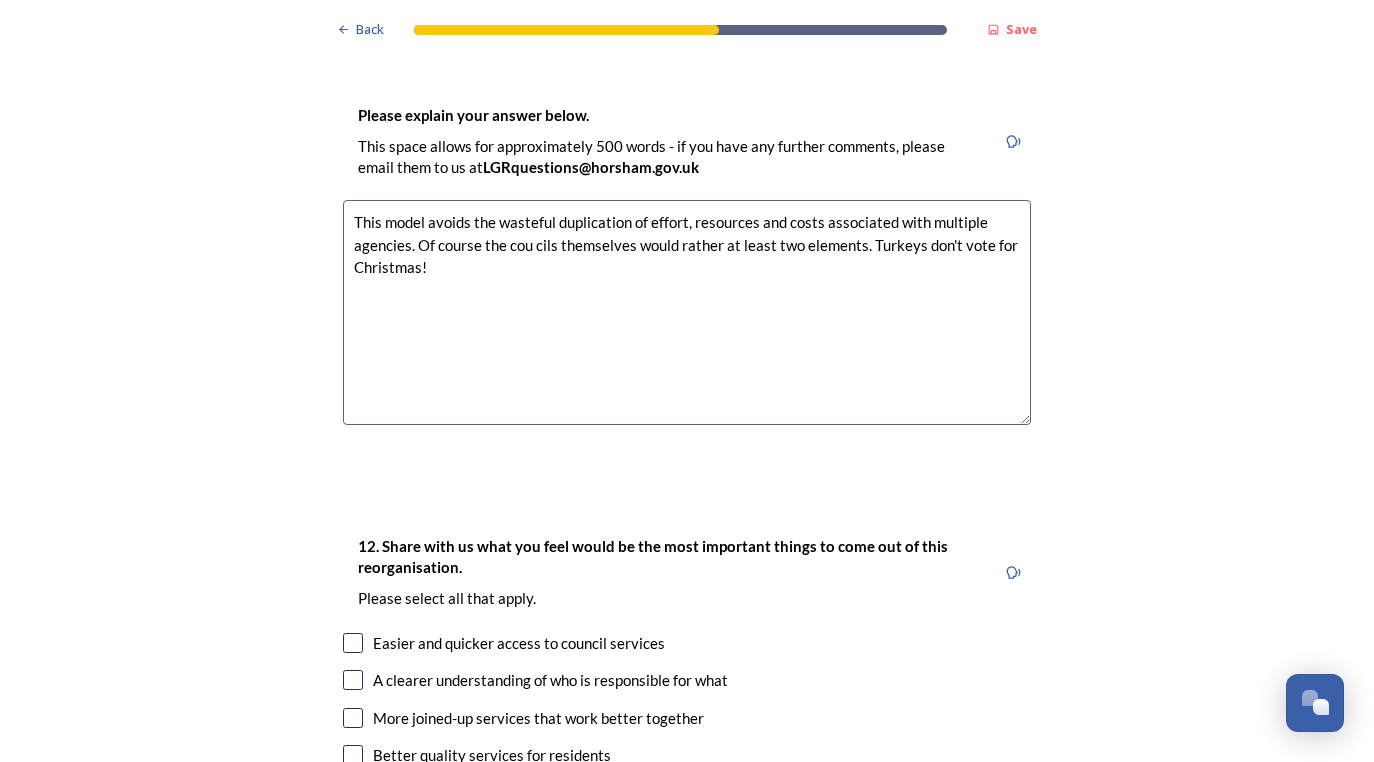 click on "This model avoids the wasteful duplication of effort, resources and costs associated with multiple agencies. Of course the cou cils themselves would rather at least two elements. Turkeys don't vote for Christmas!" at bounding box center [687, 312] 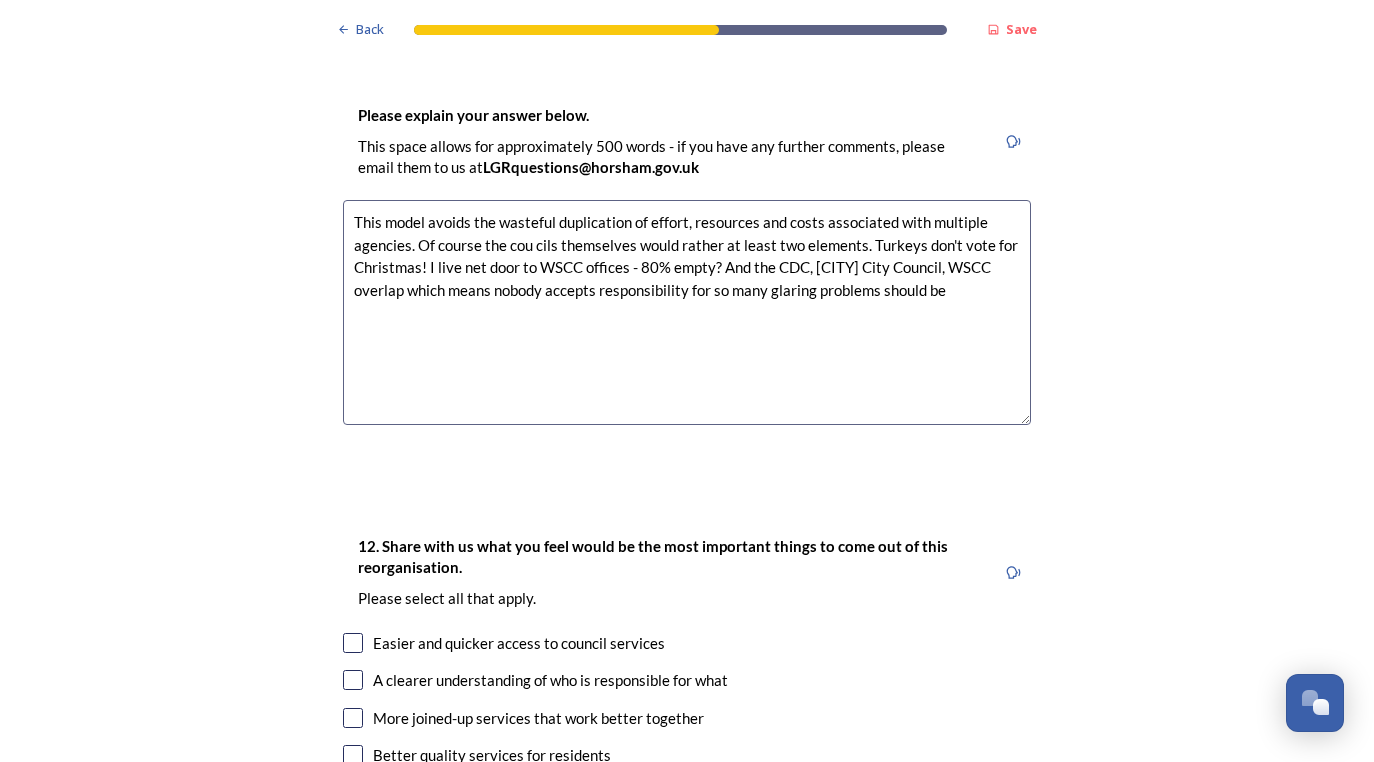 click on "This model avoids the wasteful duplication of effort, resources and costs associated with multiple agencies. Of course the cou cils themselves would rather at least two elements. Turkeys don't vote for Christmas! I live net door to WSCC offices - 80% empty? And the CDC, [CITY] City Council, WSCC overlap which means nobody accepts responsibility for so many glaring problems should be" at bounding box center [687, 312] 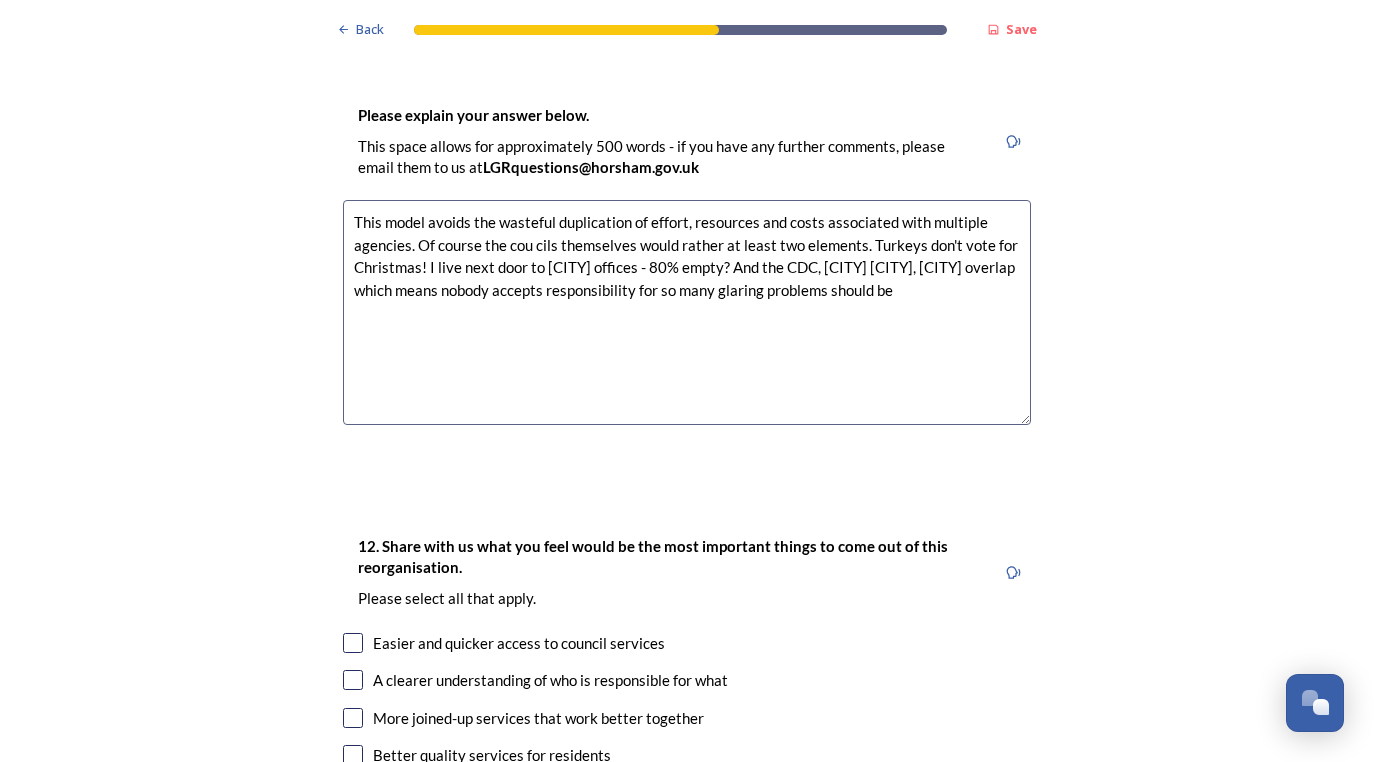 click on "This model avoids the wasteful duplication of effort, resources and costs associated with multiple agencies. Of course the cou cils themselves would rather at least two elements. Turkeys don't vote for Christmas! I live next door to [CITY] offices - 80% empty? And the CDC, [CITY] [CITY], [CITY] overlap which means nobody accepts responsibility for so many glaring problems should be" at bounding box center (687, 312) 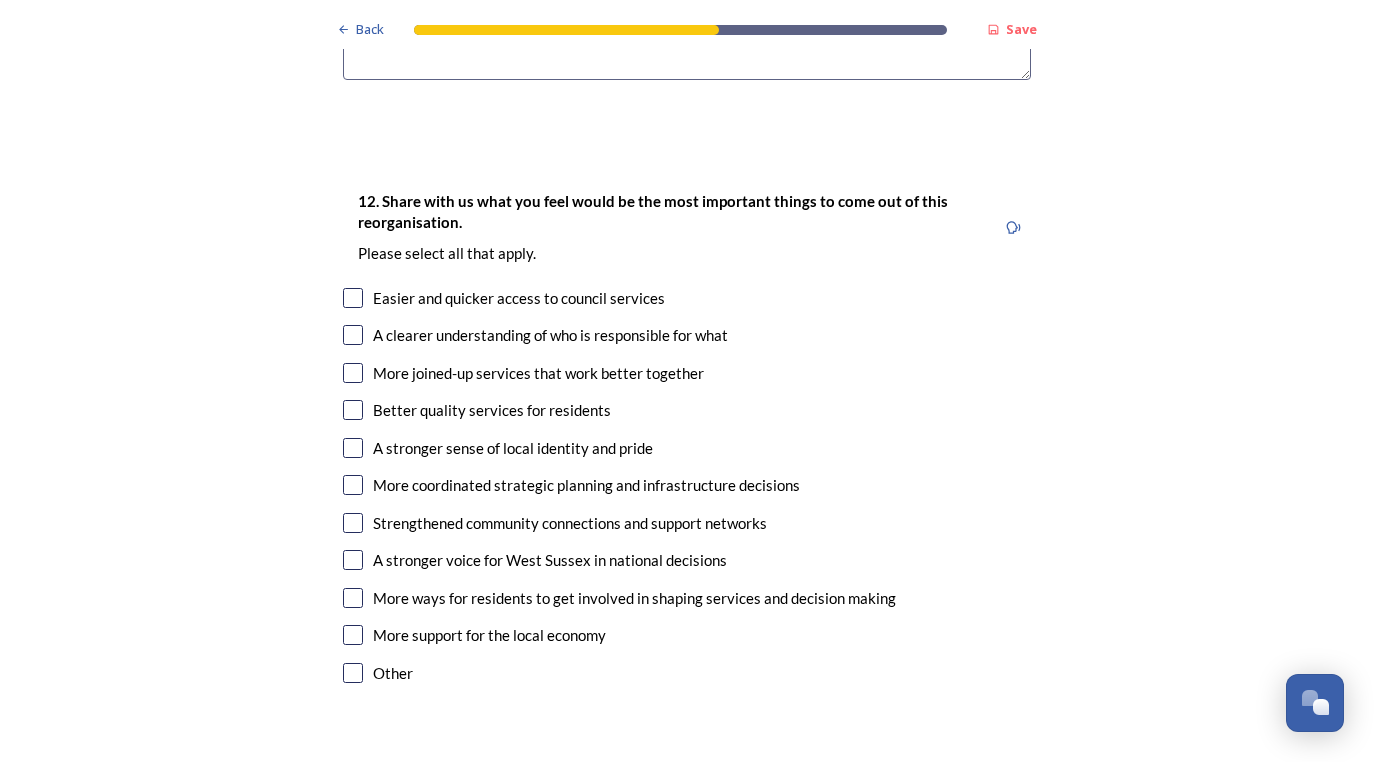 scroll, scrollTop: 3245, scrollLeft: 0, axis: vertical 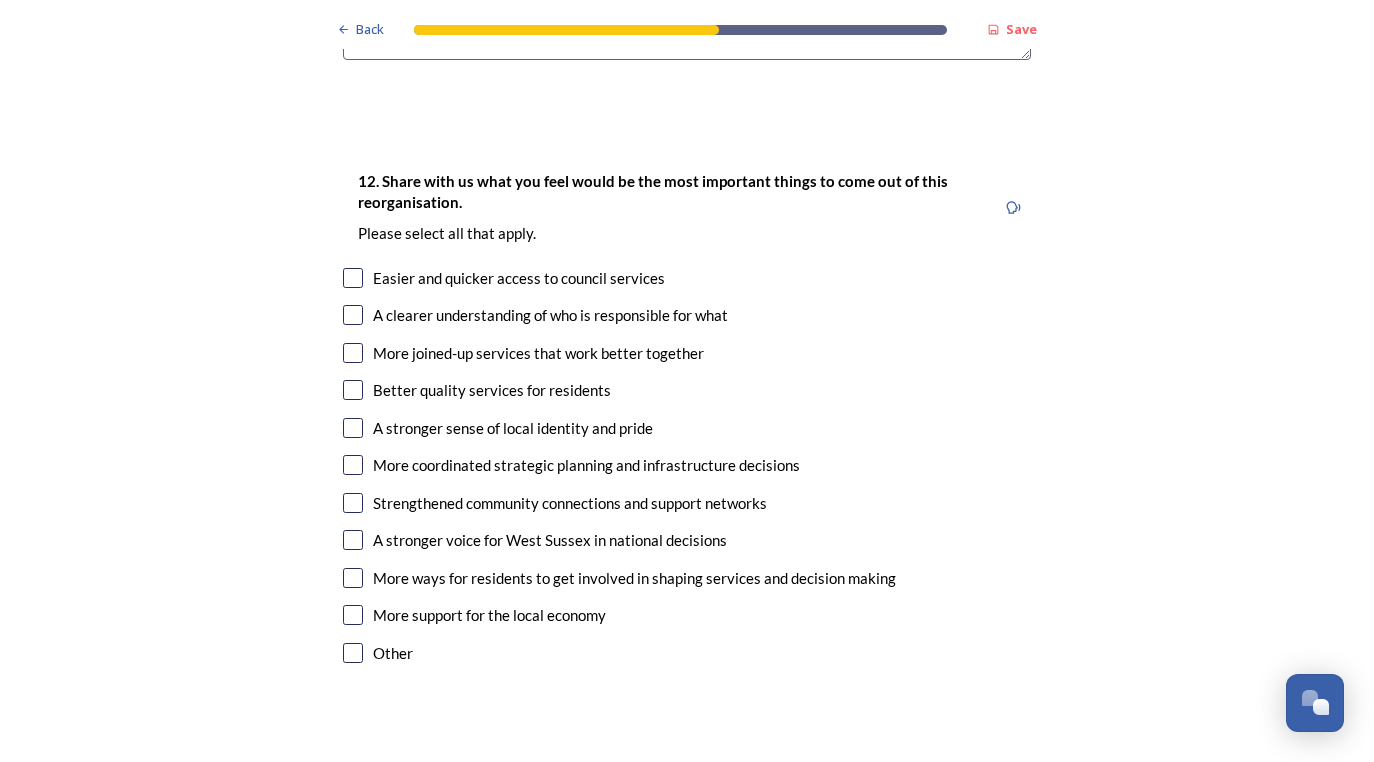 type on "This model avoids the wasteful duplication of effort, resources and costs associated with multiple agencies. Of course the cou cils themselves would rather at least two elements. Turkeys don't vote for Christmas! I live next door to WSCC offices - 80% empty? And the CDC, Chichester City Council, WSCC overlap which means nobody accepts responsibility for so many glaring problems should be eliminated." 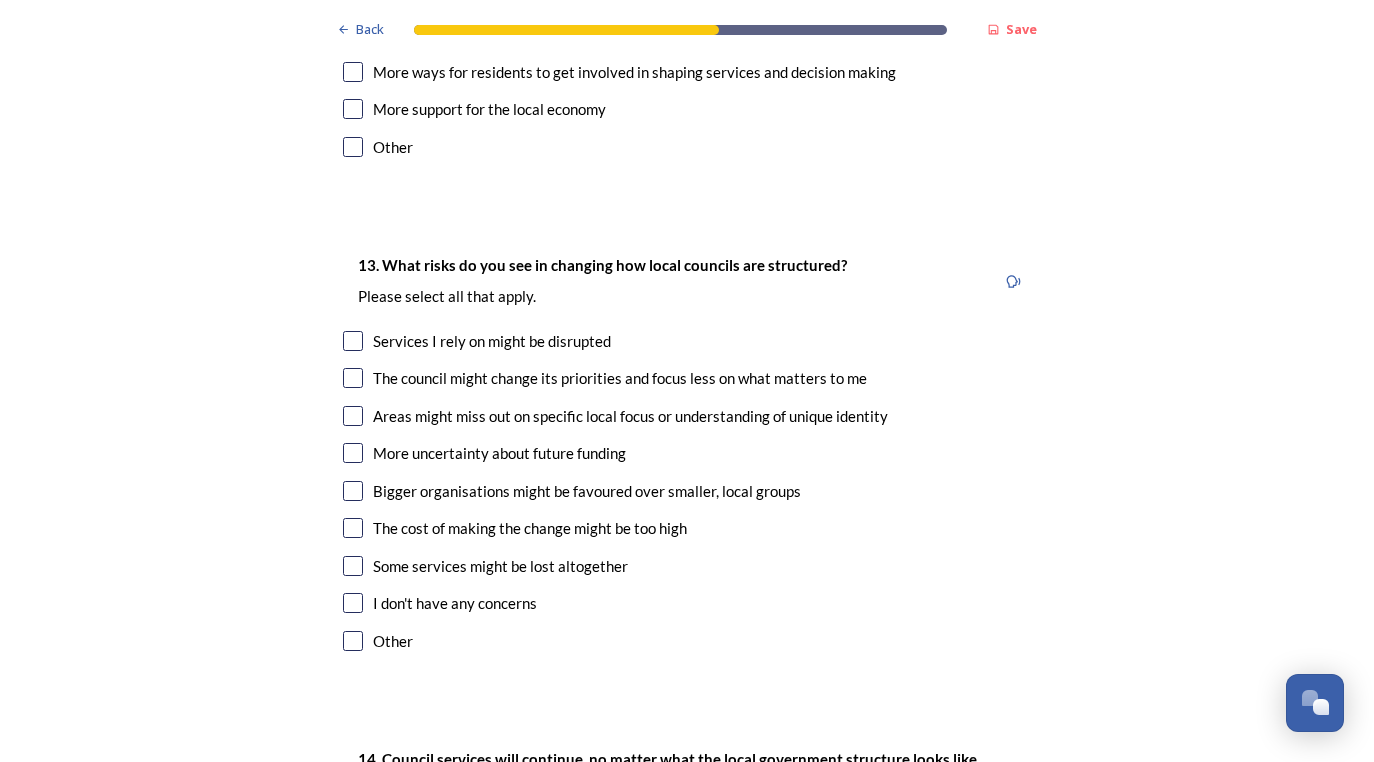 scroll, scrollTop: 3749, scrollLeft: 0, axis: vertical 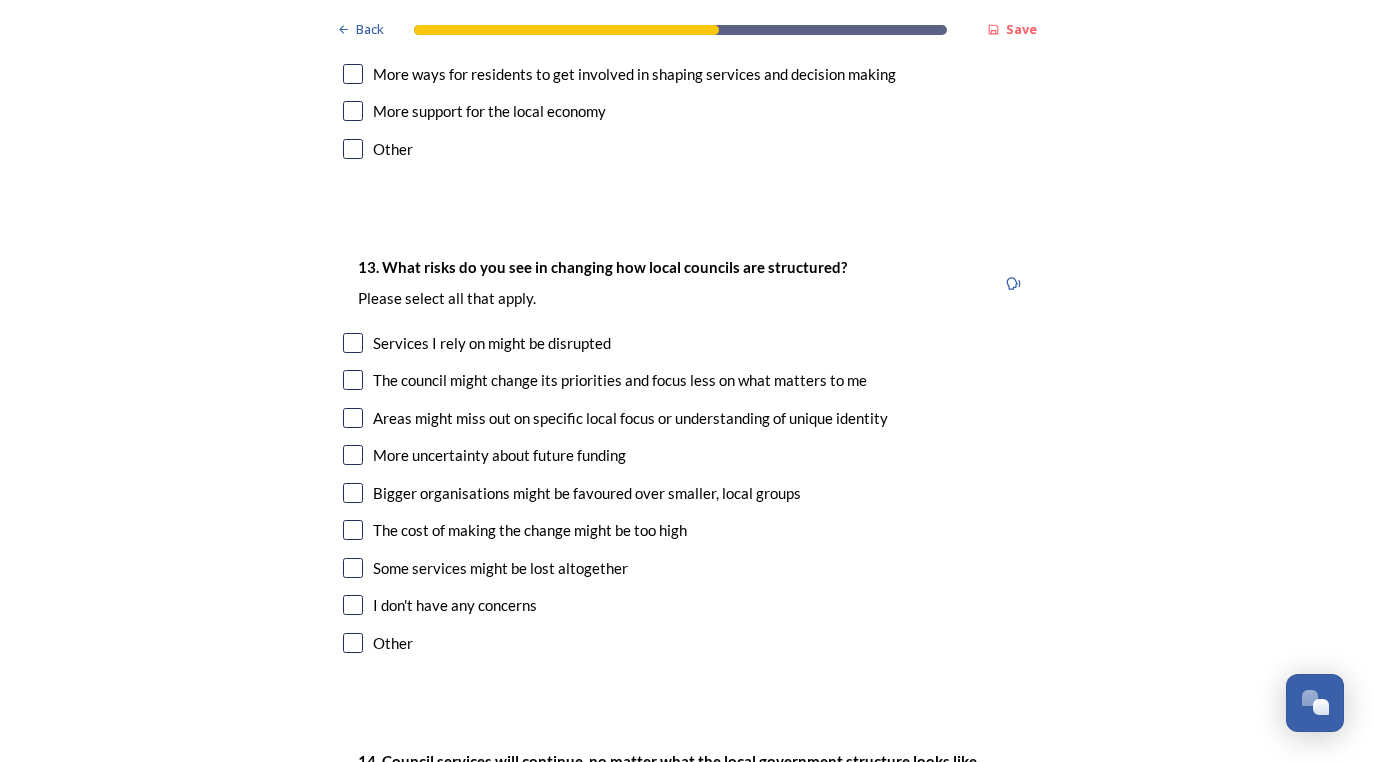 click at bounding box center [353, 605] 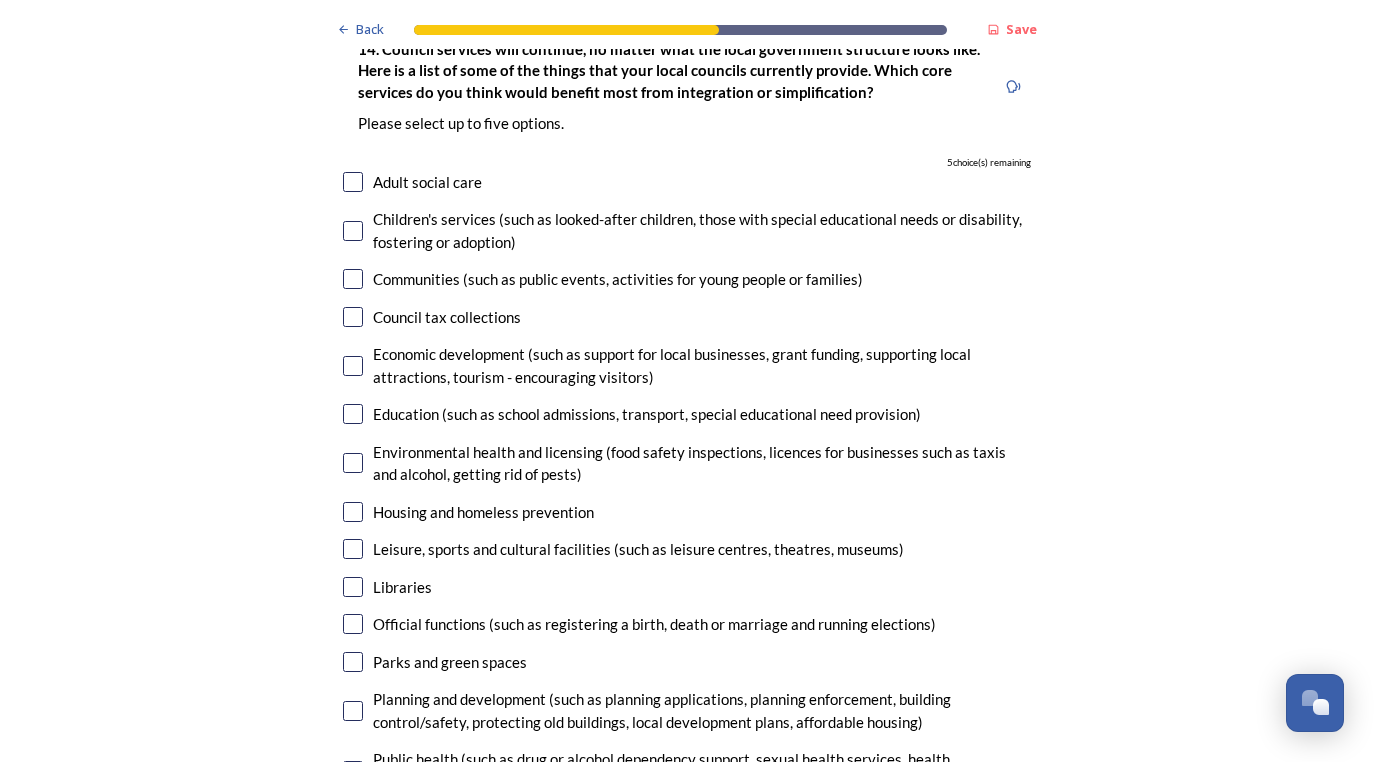scroll, scrollTop: 4462, scrollLeft: 0, axis: vertical 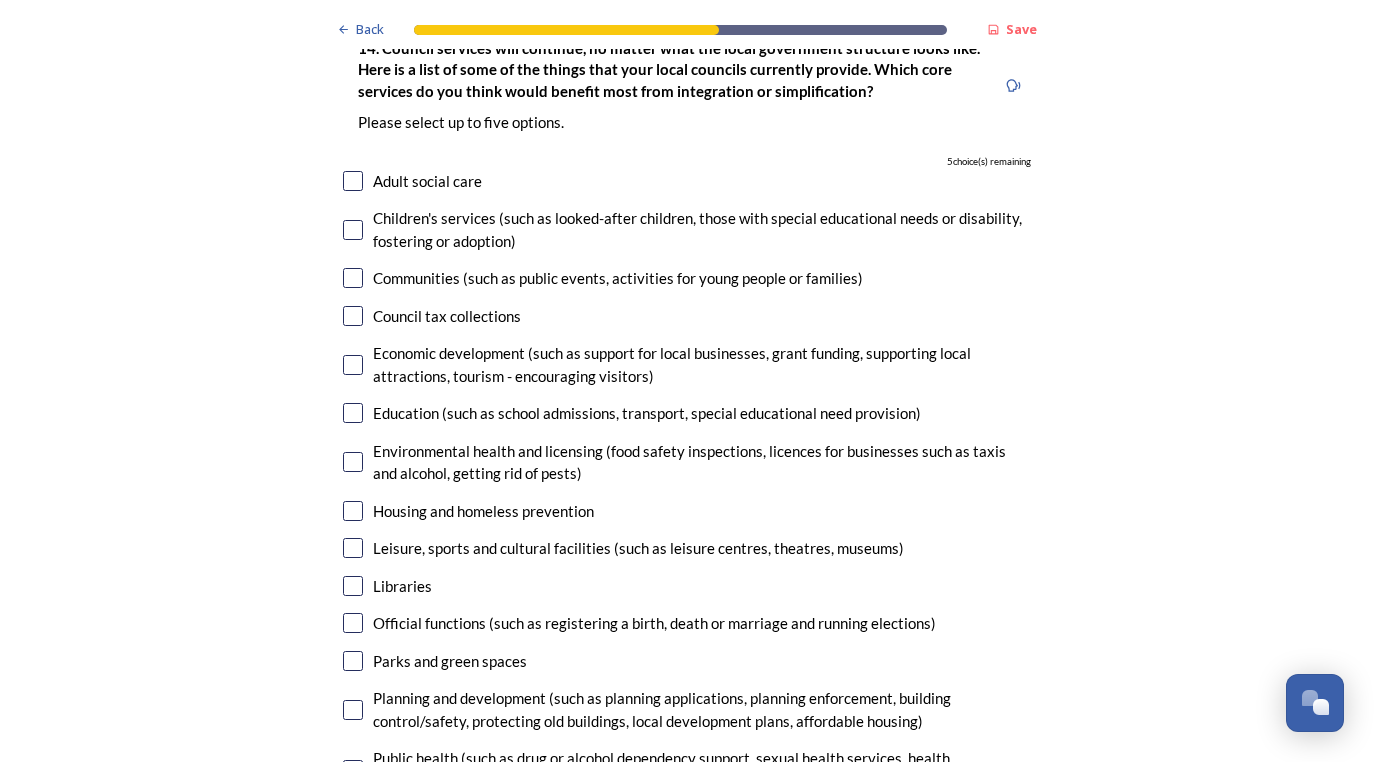 click at bounding box center [353, 181] 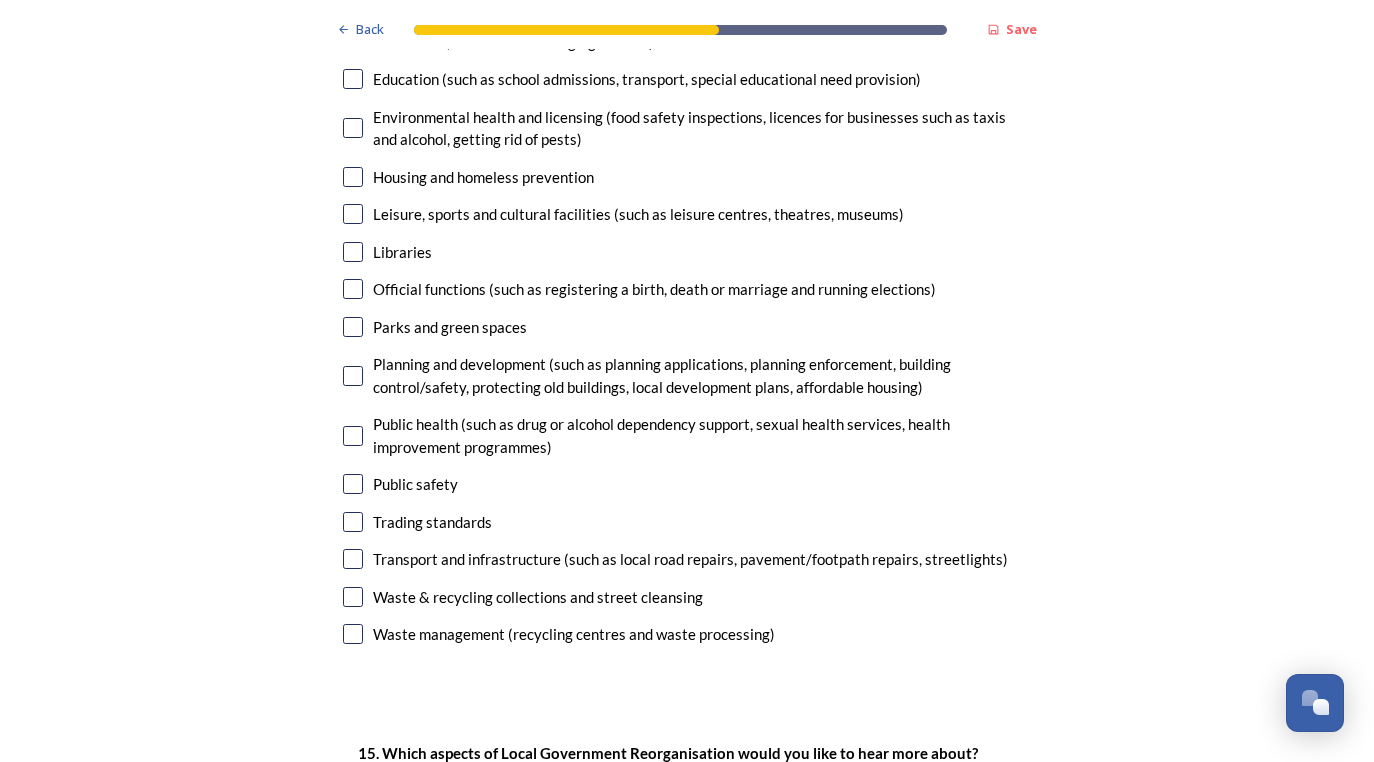 scroll, scrollTop: 4797, scrollLeft: 0, axis: vertical 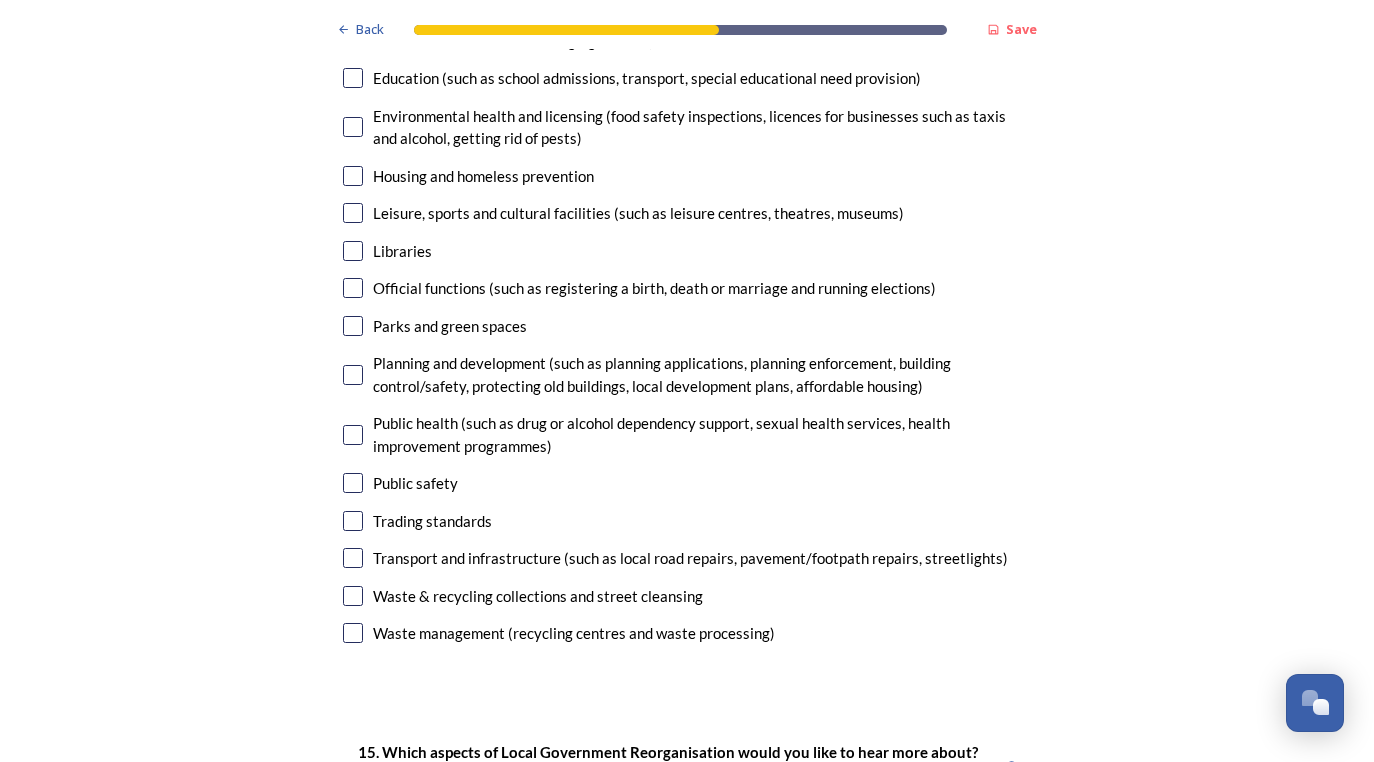 click at bounding box center [353, 558] 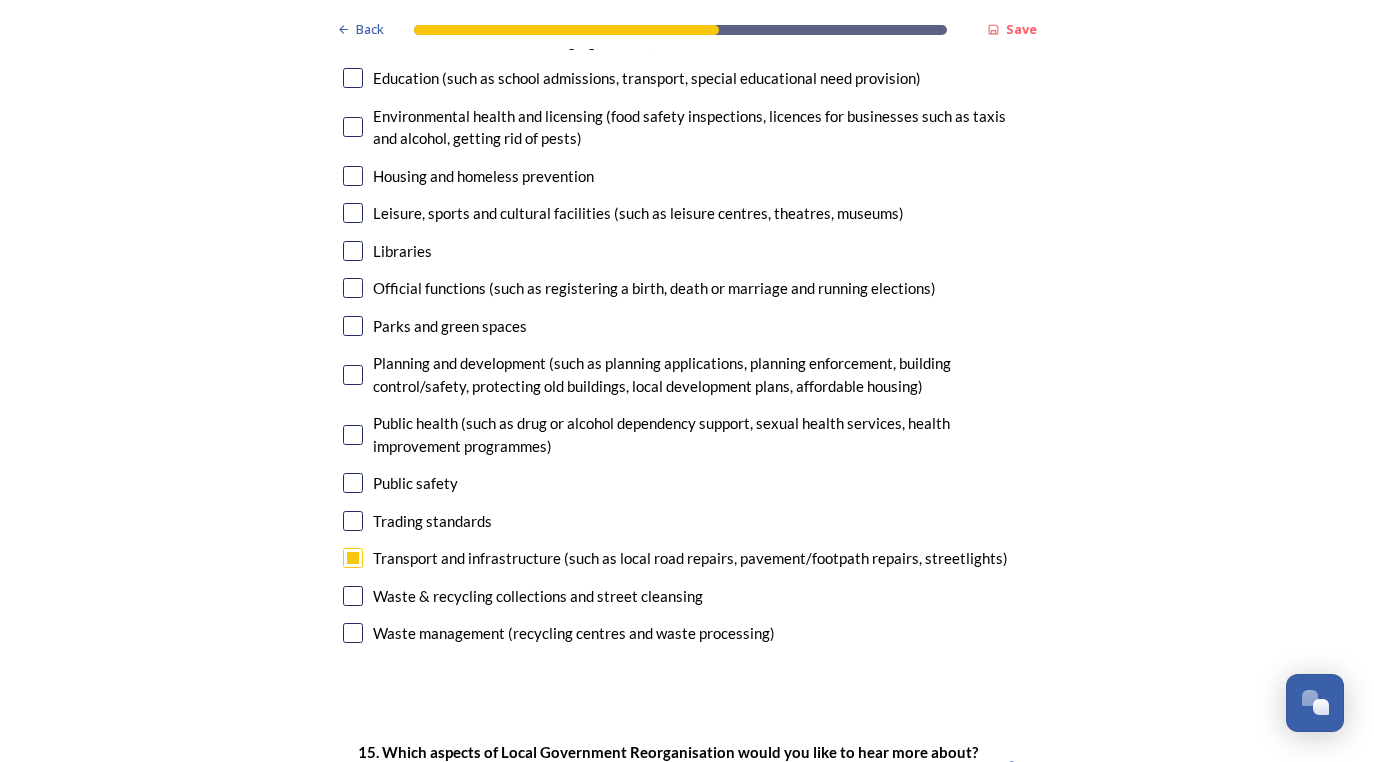 click at bounding box center [353, 375] 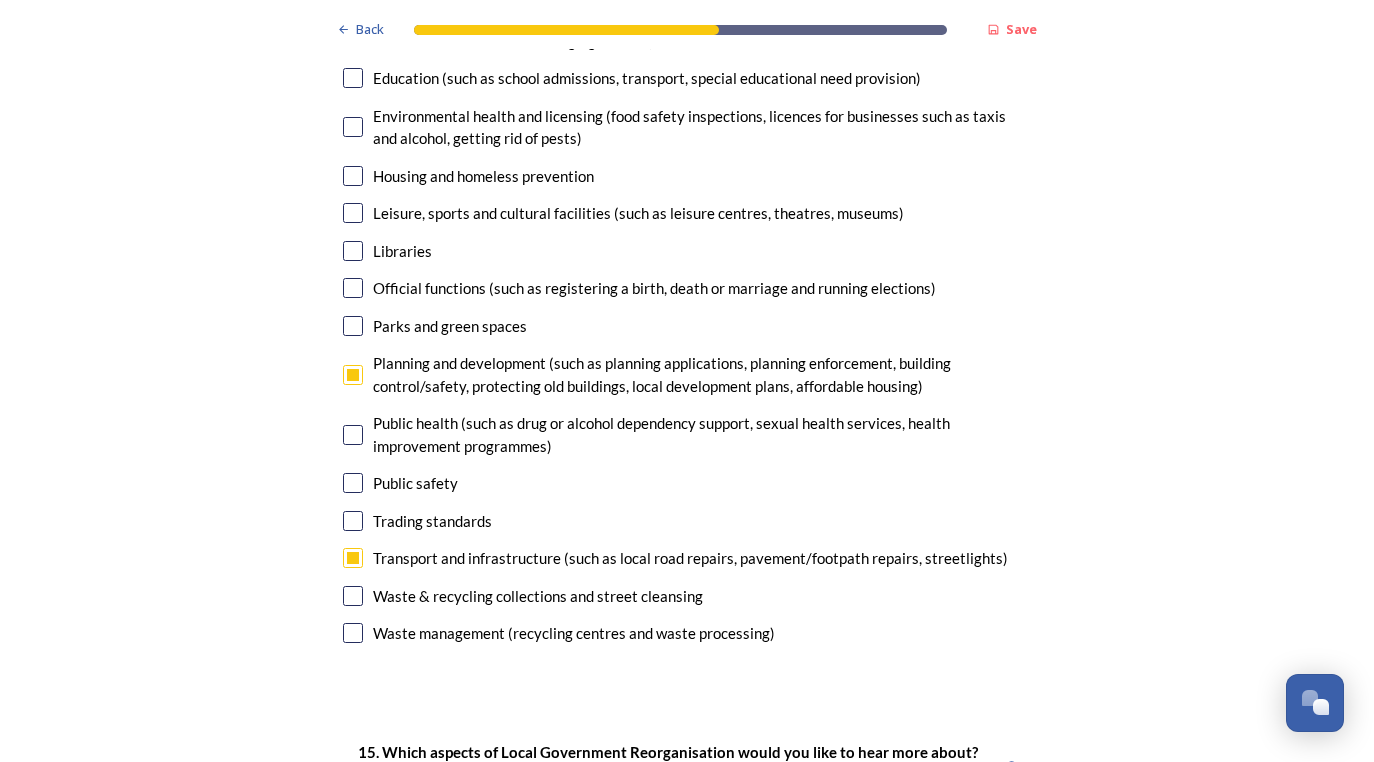 click at bounding box center [353, 176] 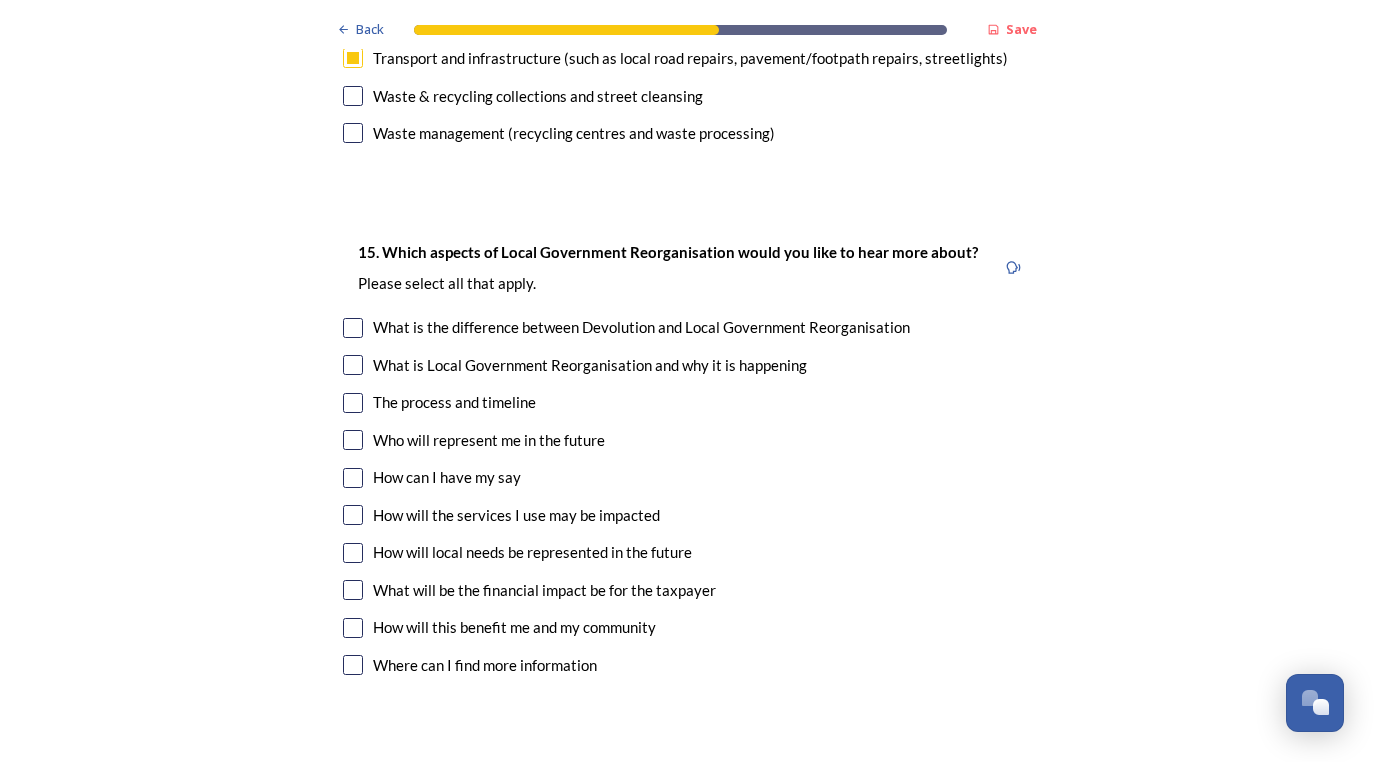 scroll, scrollTop: 5300, scrollLeft: 0, axis: vertical 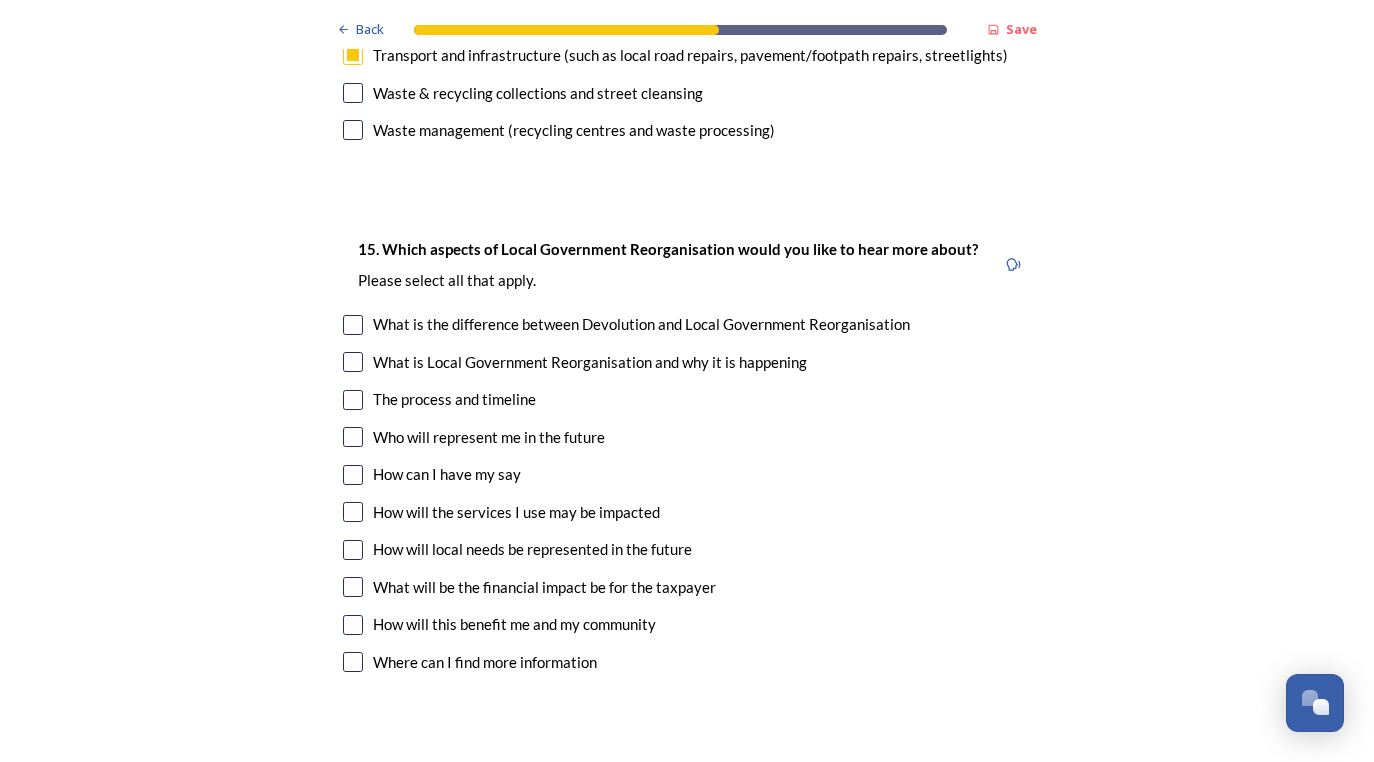 click at bounding box center (353, 475) 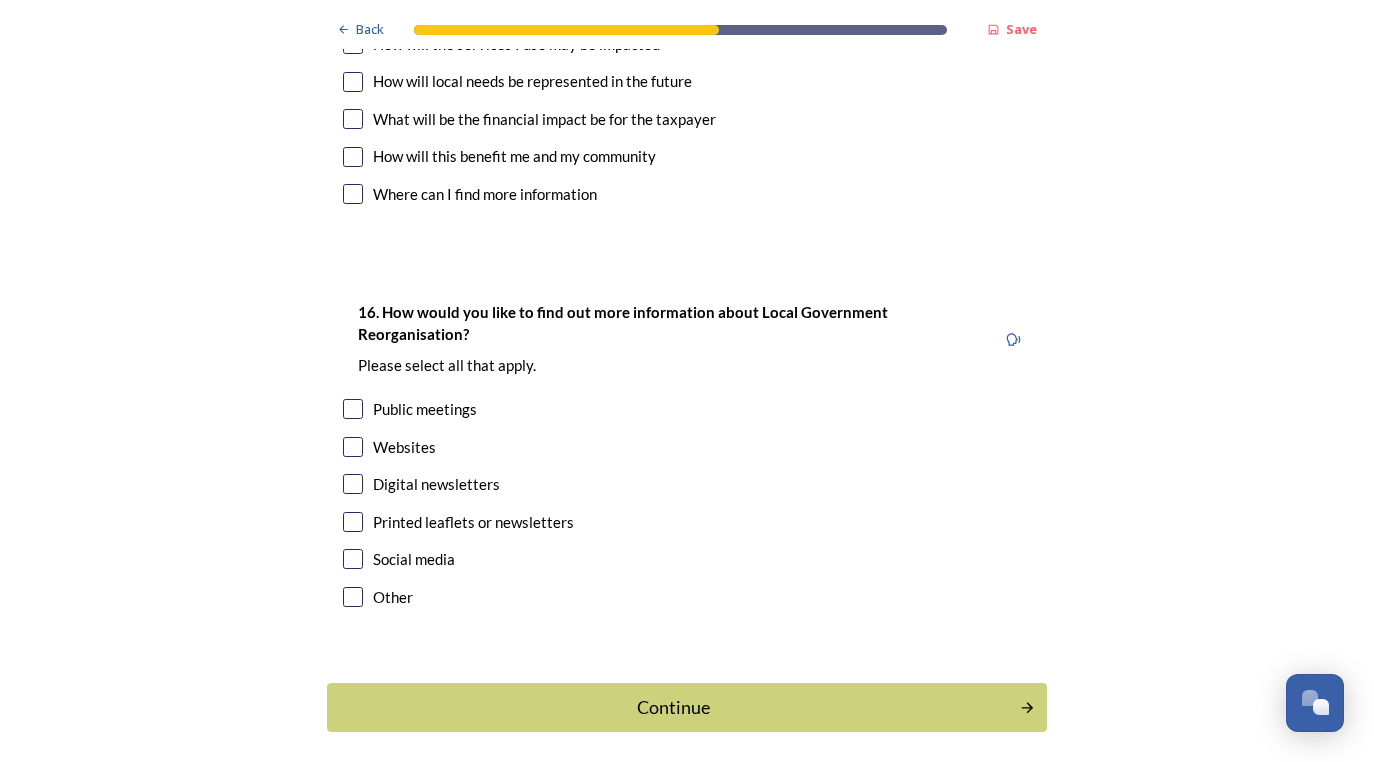 scroll, scrollTop: 5770, scrollLeft: 0, axis: vertical 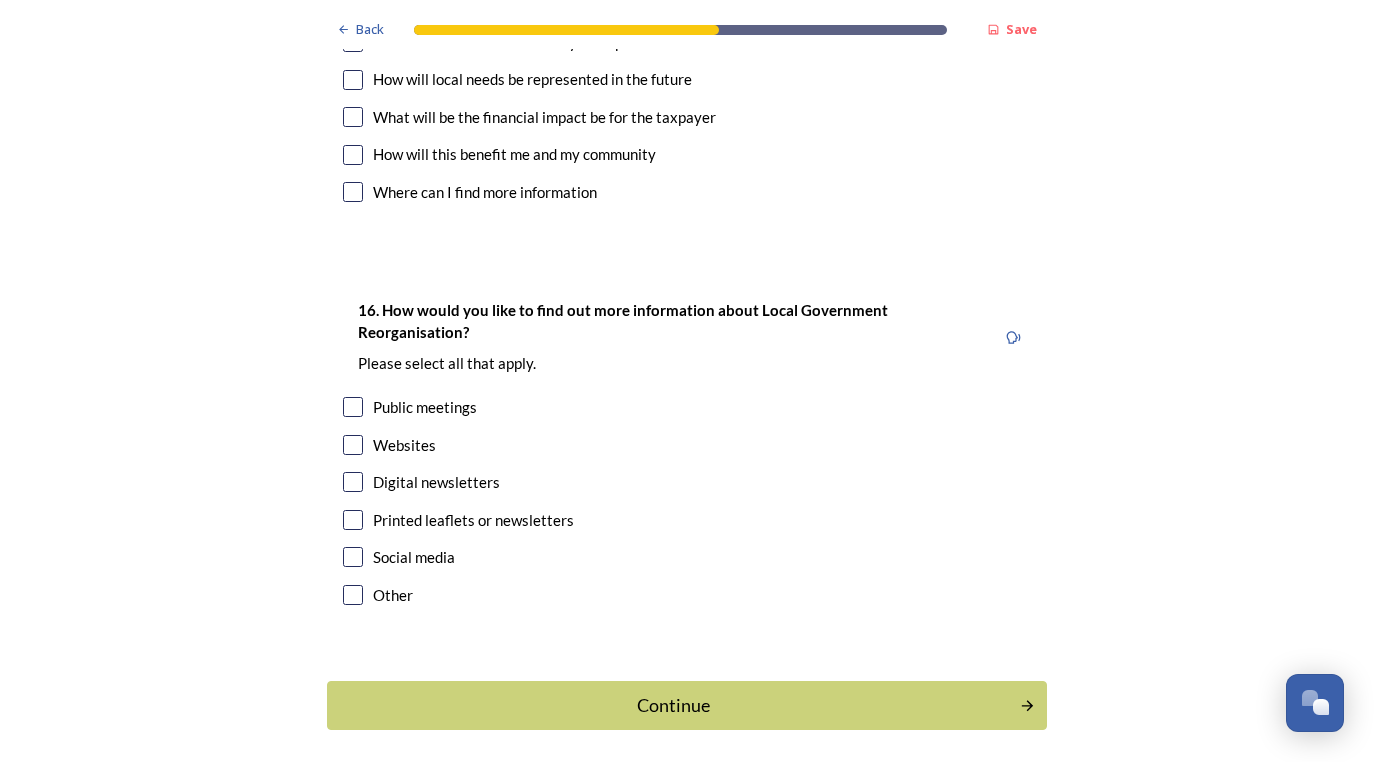 click at bounding box center [353, 595] 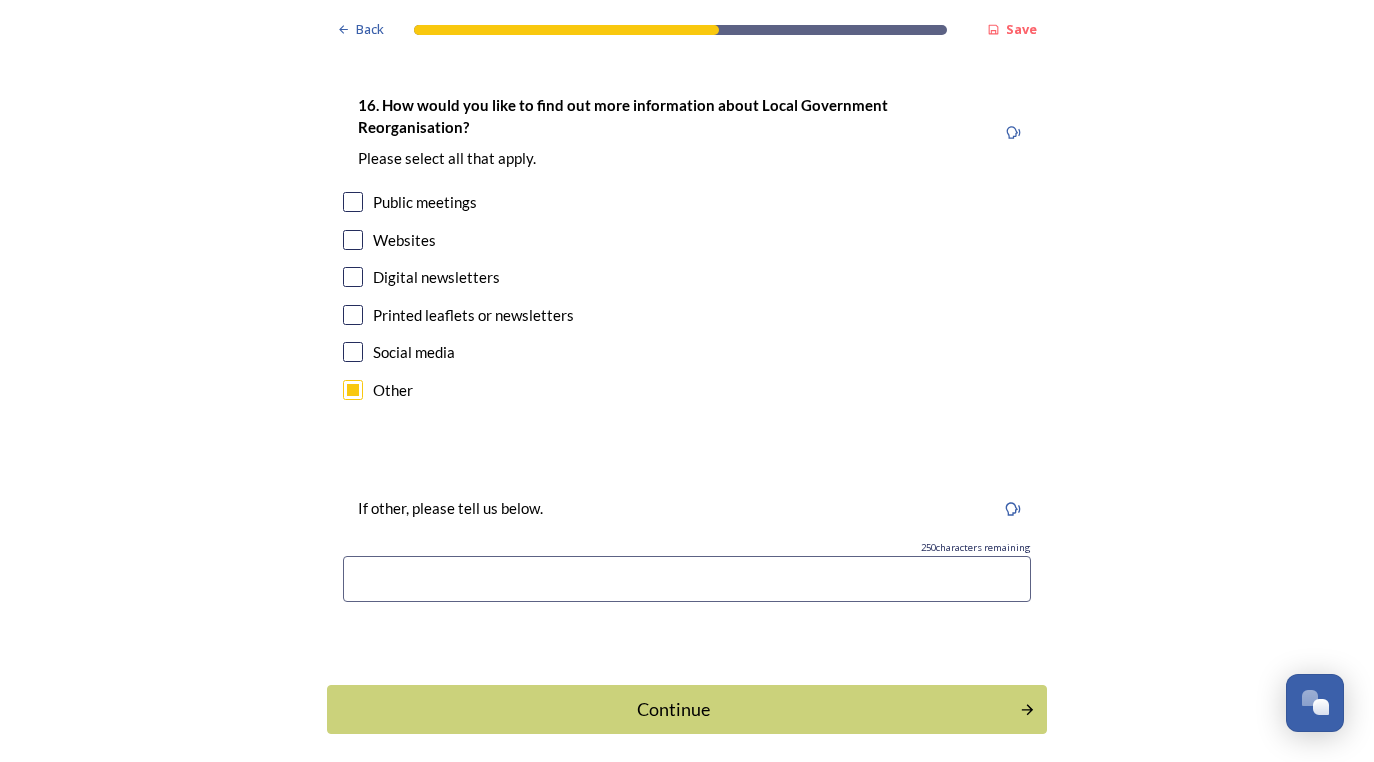 scroll, scrollTop: 5991, scrollLeft: 0, axis: vertical 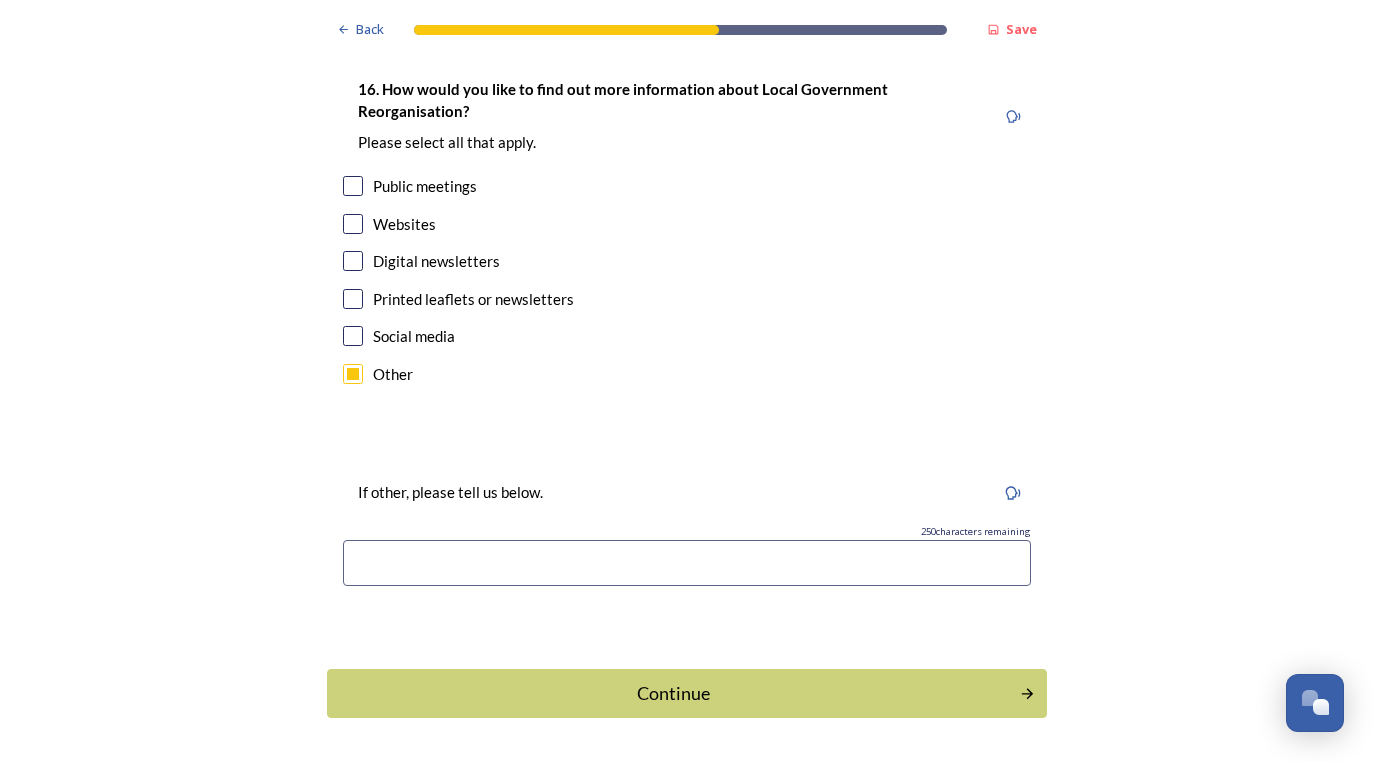 click at bounding box center (687, 563) 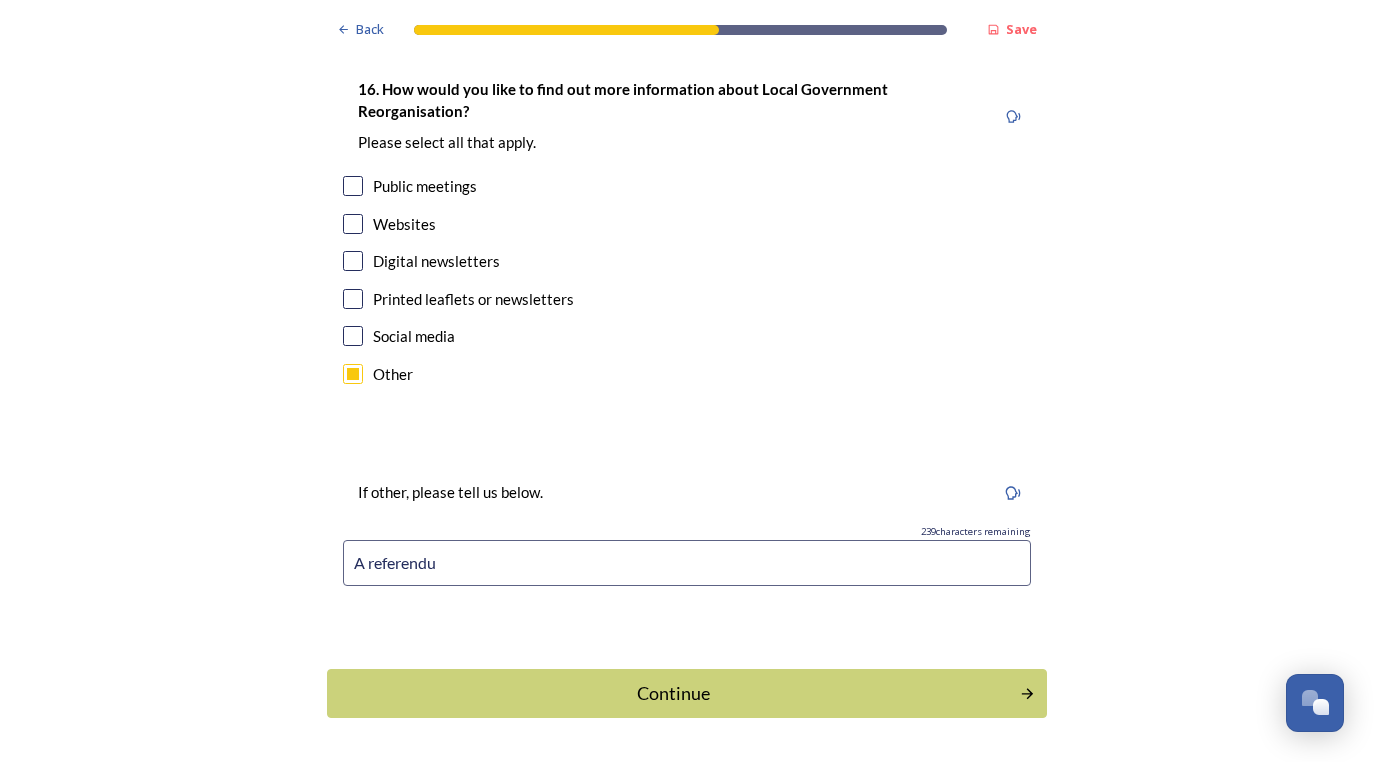 type on "A referendum" 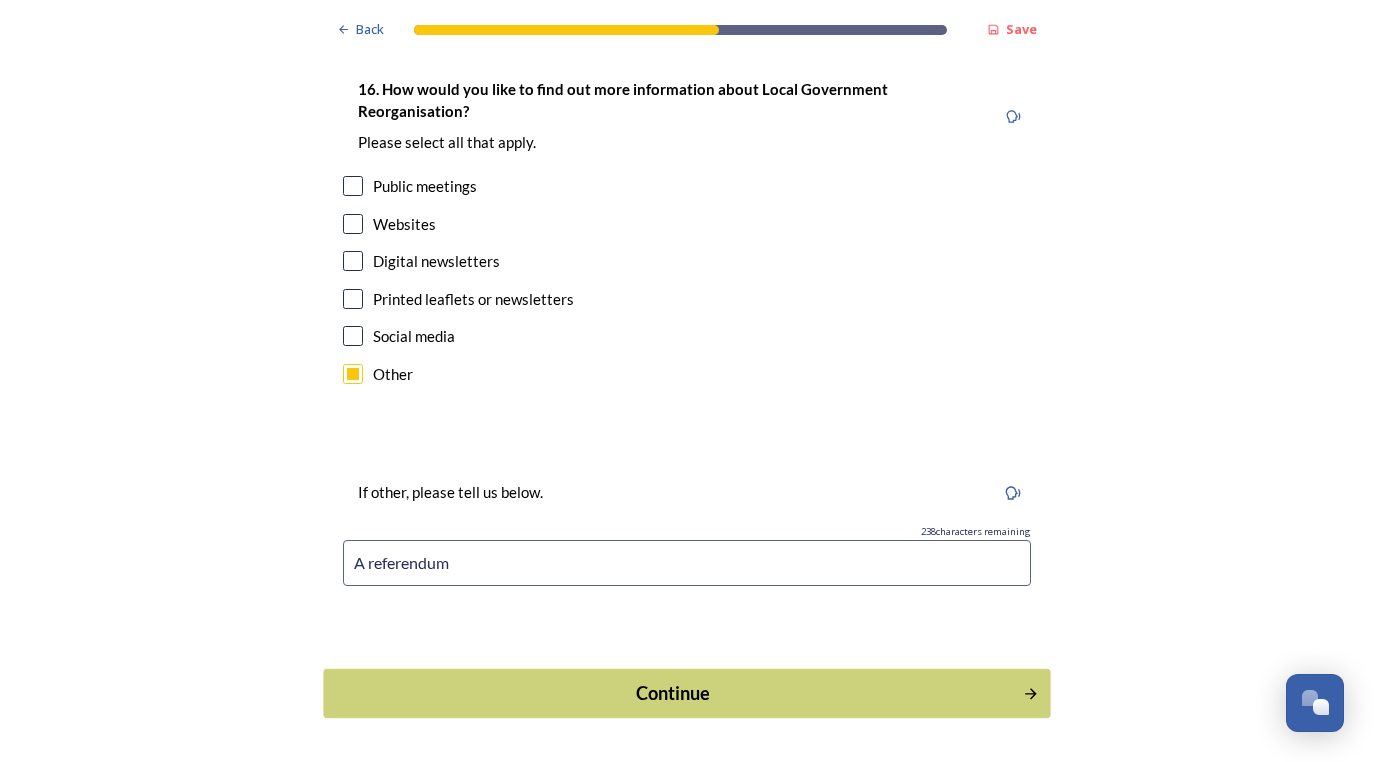 click on "Continue" at bounding box center [673, 693] 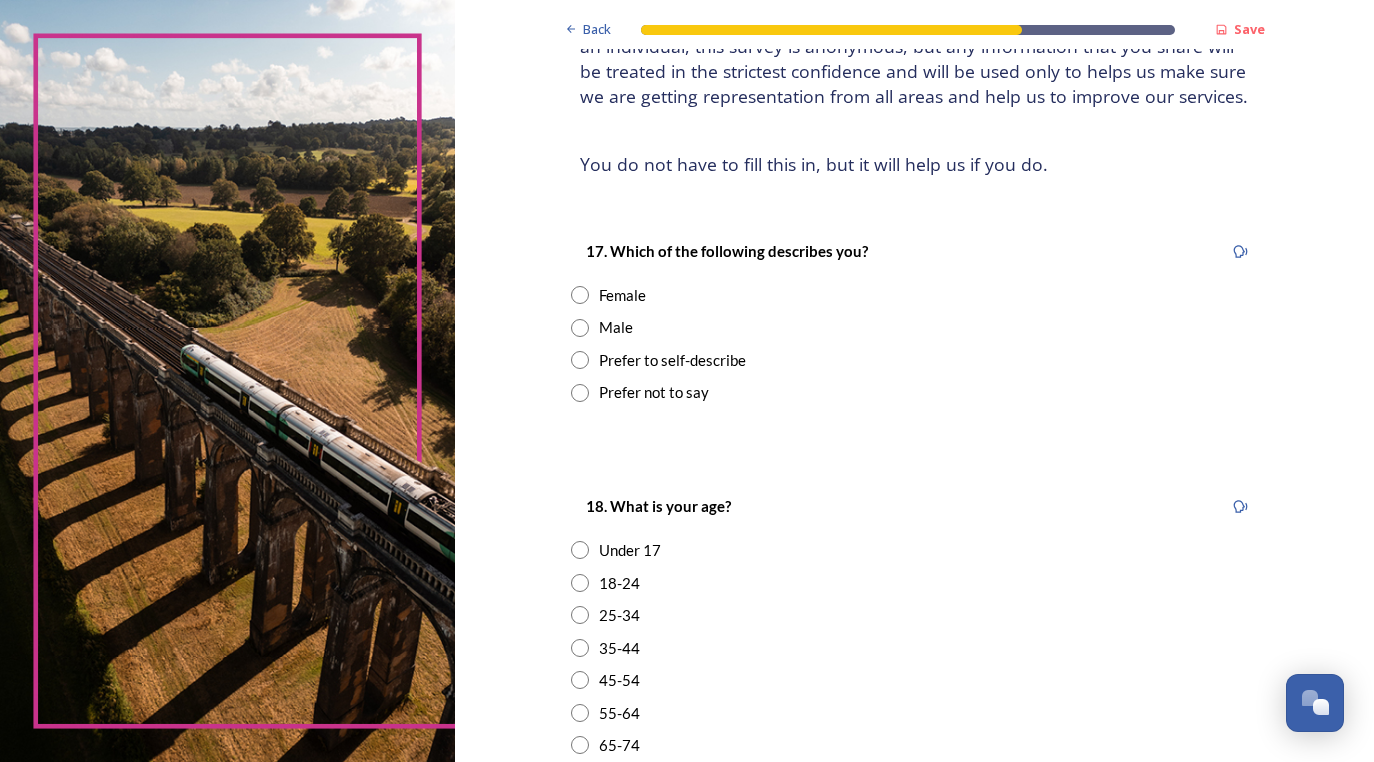 scroll, scrollTop: 195, scrollLeft: 0, axis: vertical 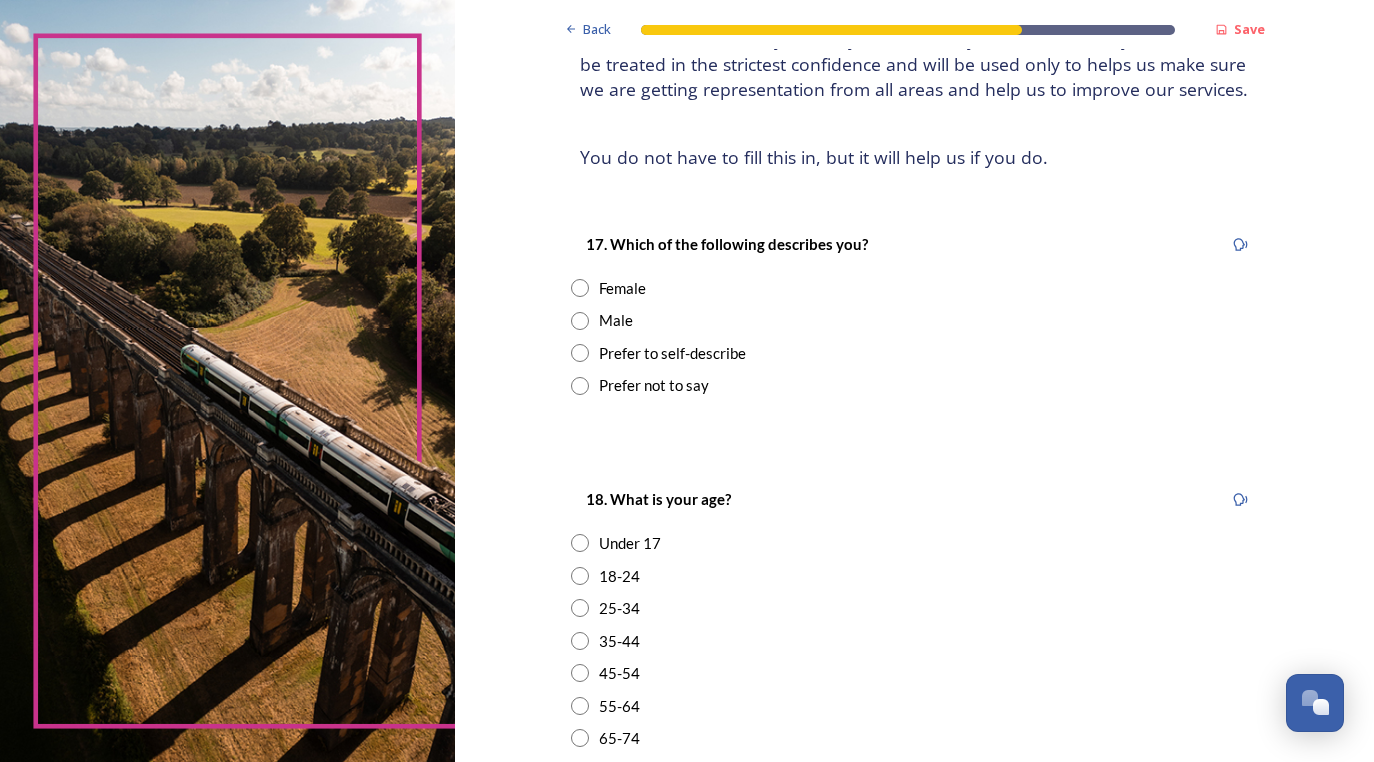 click at bounding box center [580, 321] 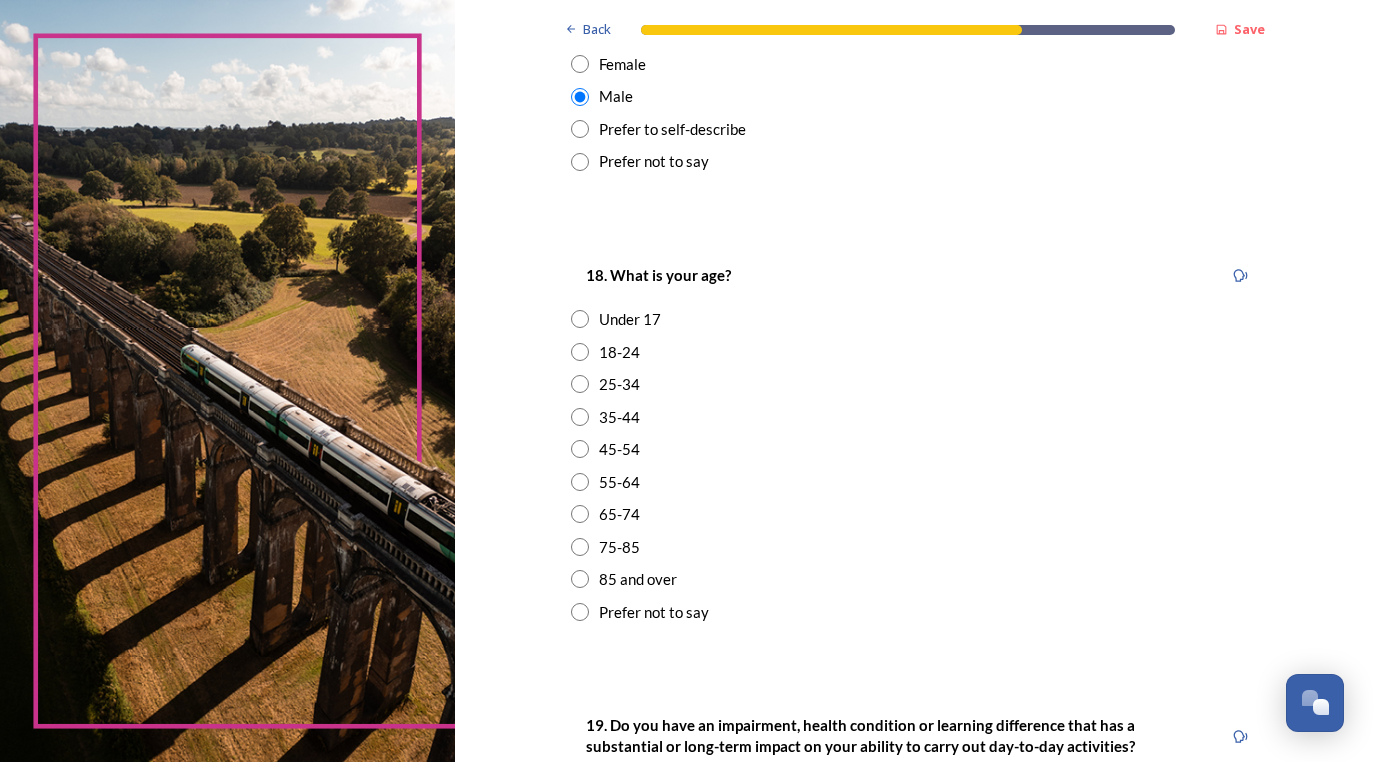 scroll, scrollTop: 440, scrollLeft: 0, axis: vertical 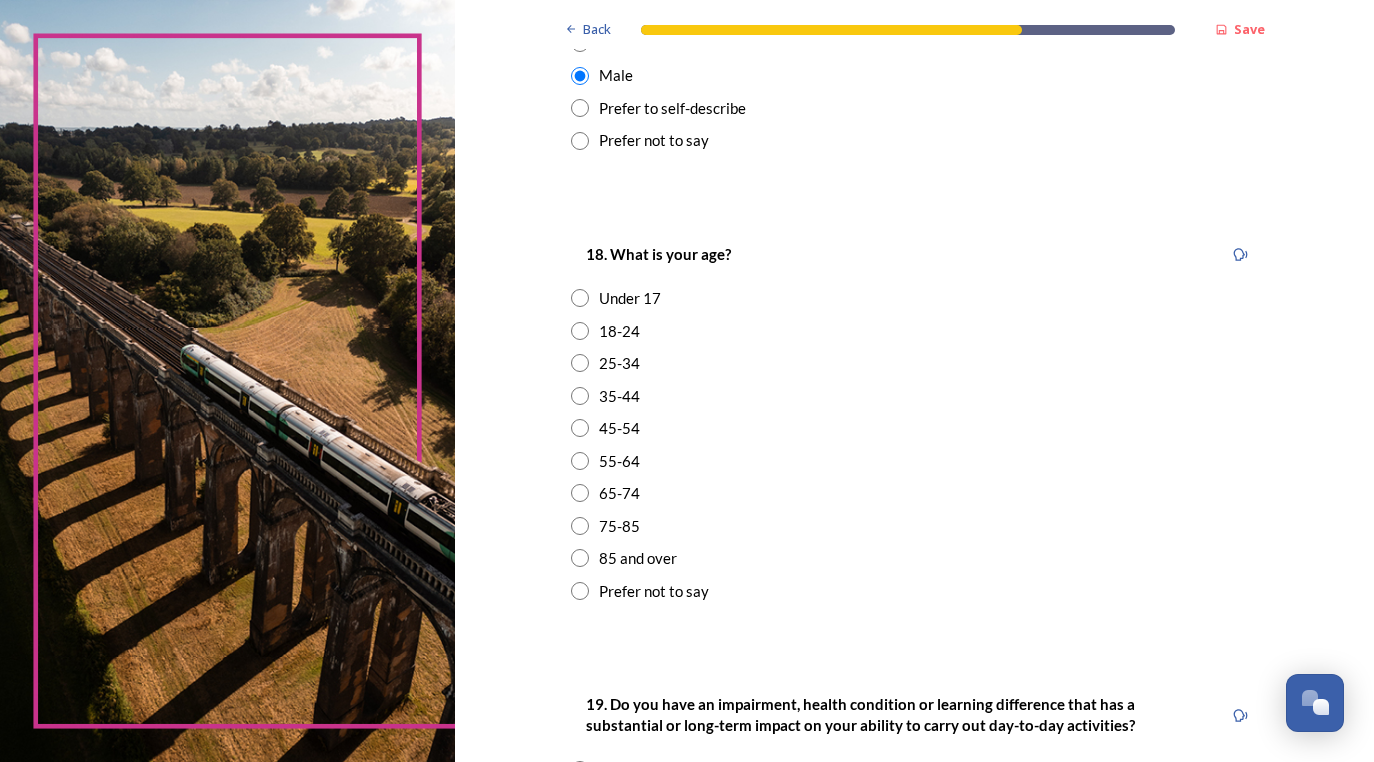 click at bounding box center [580, 526] 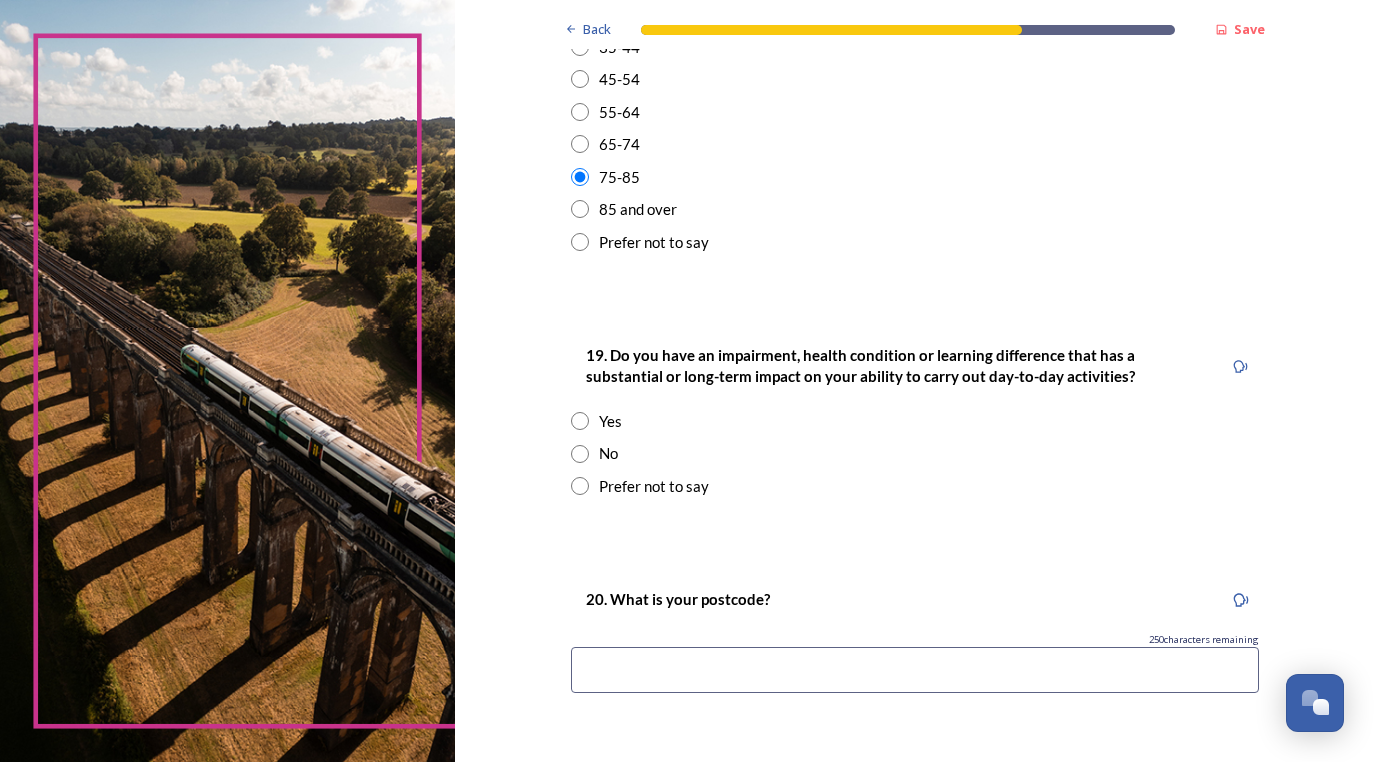 scroll, scrollTop: 795, scrollLeft: 0, axis: vertical 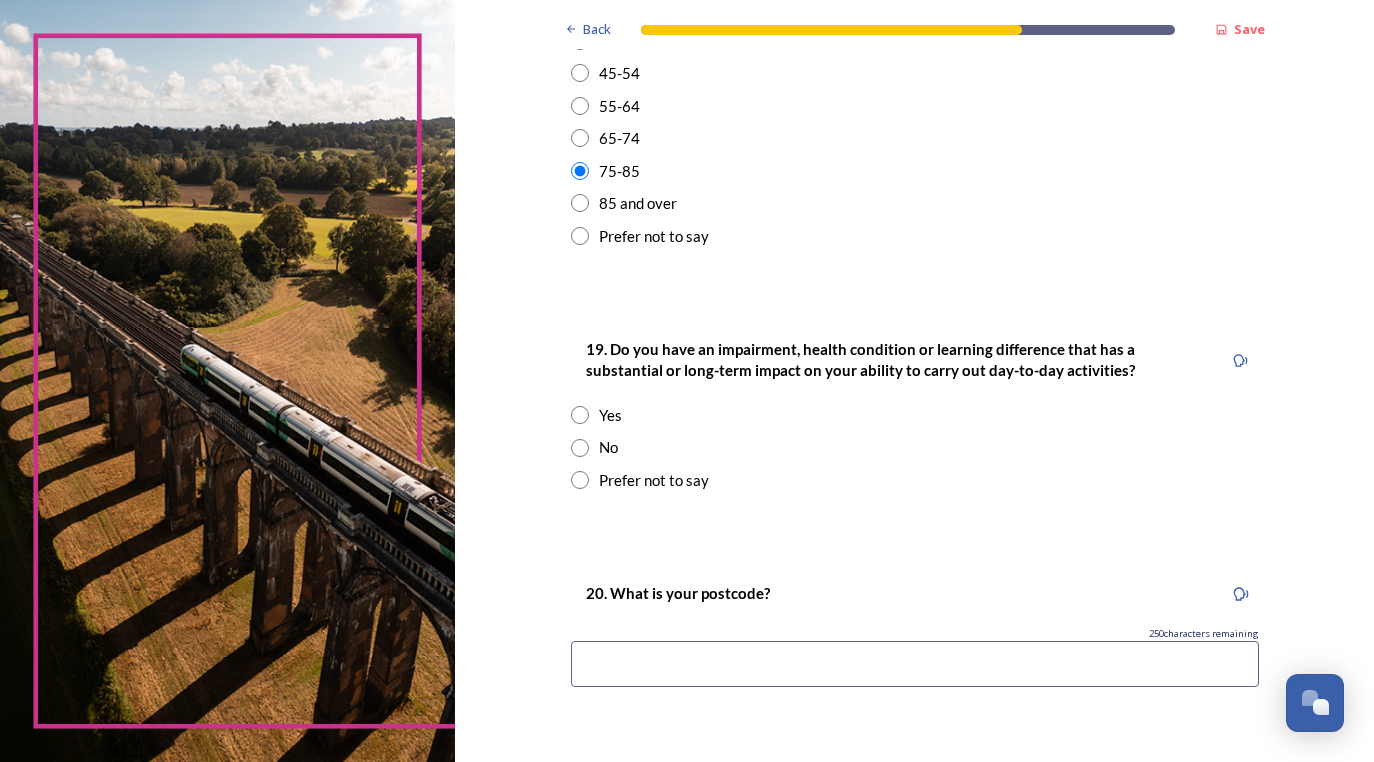 click at bounding box center [580, 448] 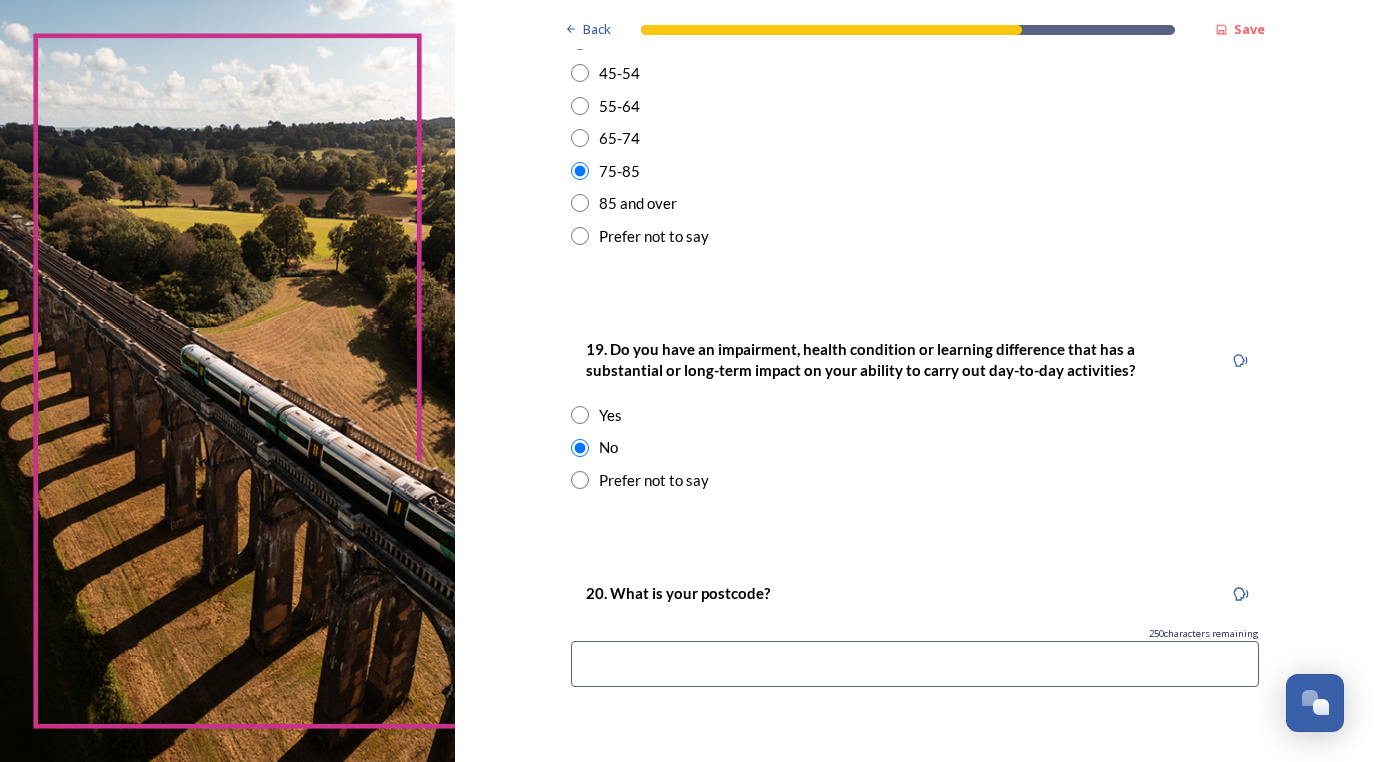 click at bounding box center [915, 664] 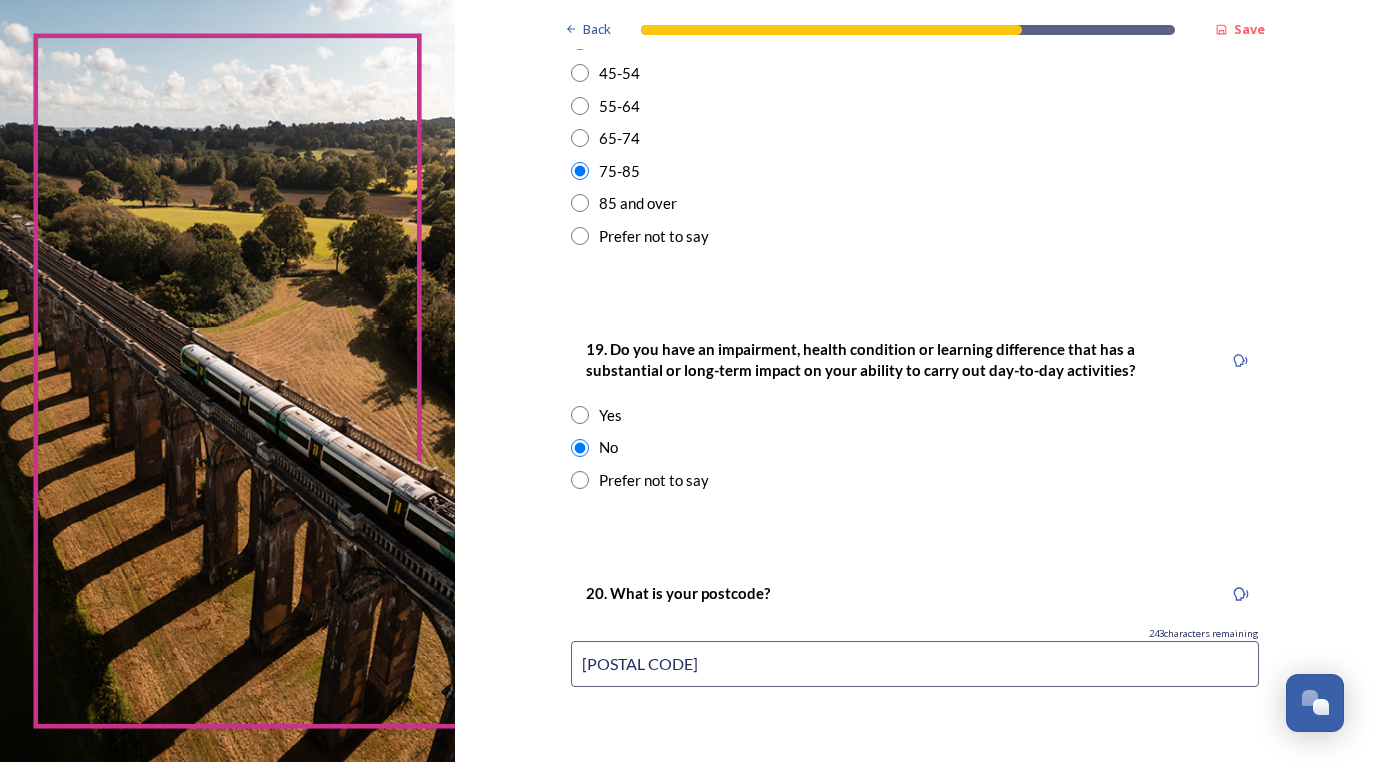 type on "[POSTAL CODE]" 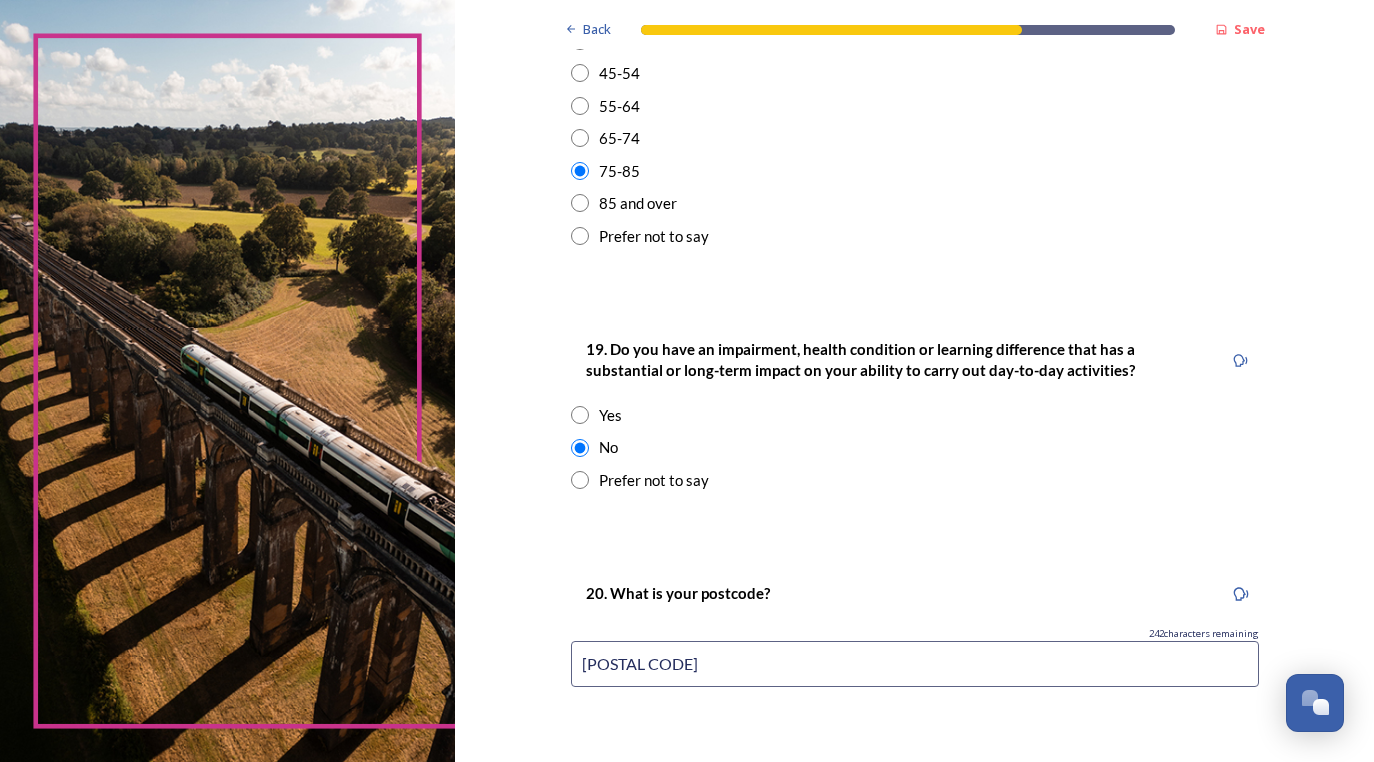 scroll, scrollTop: 968, scrollLeft: 0, axis: vertical 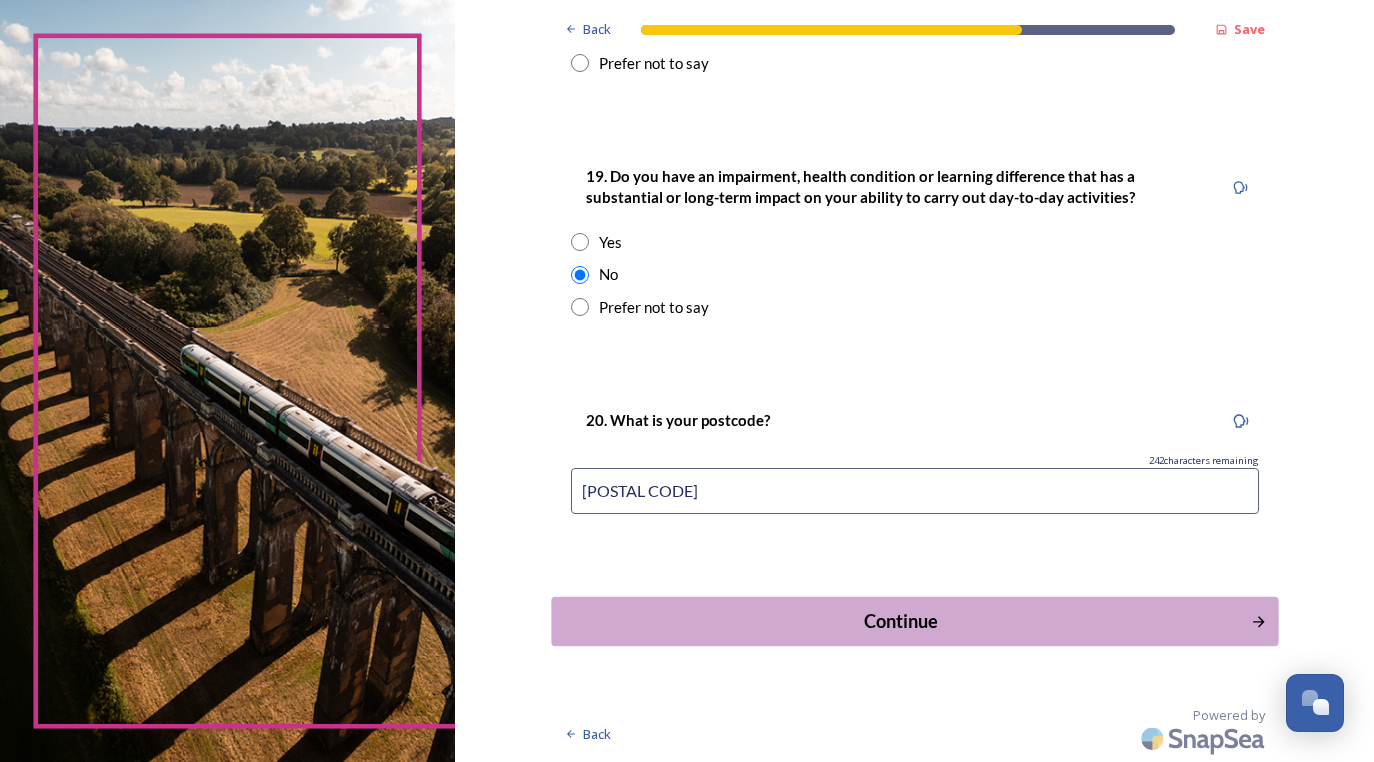 click on "Continue" at bounding box center (900, 621) 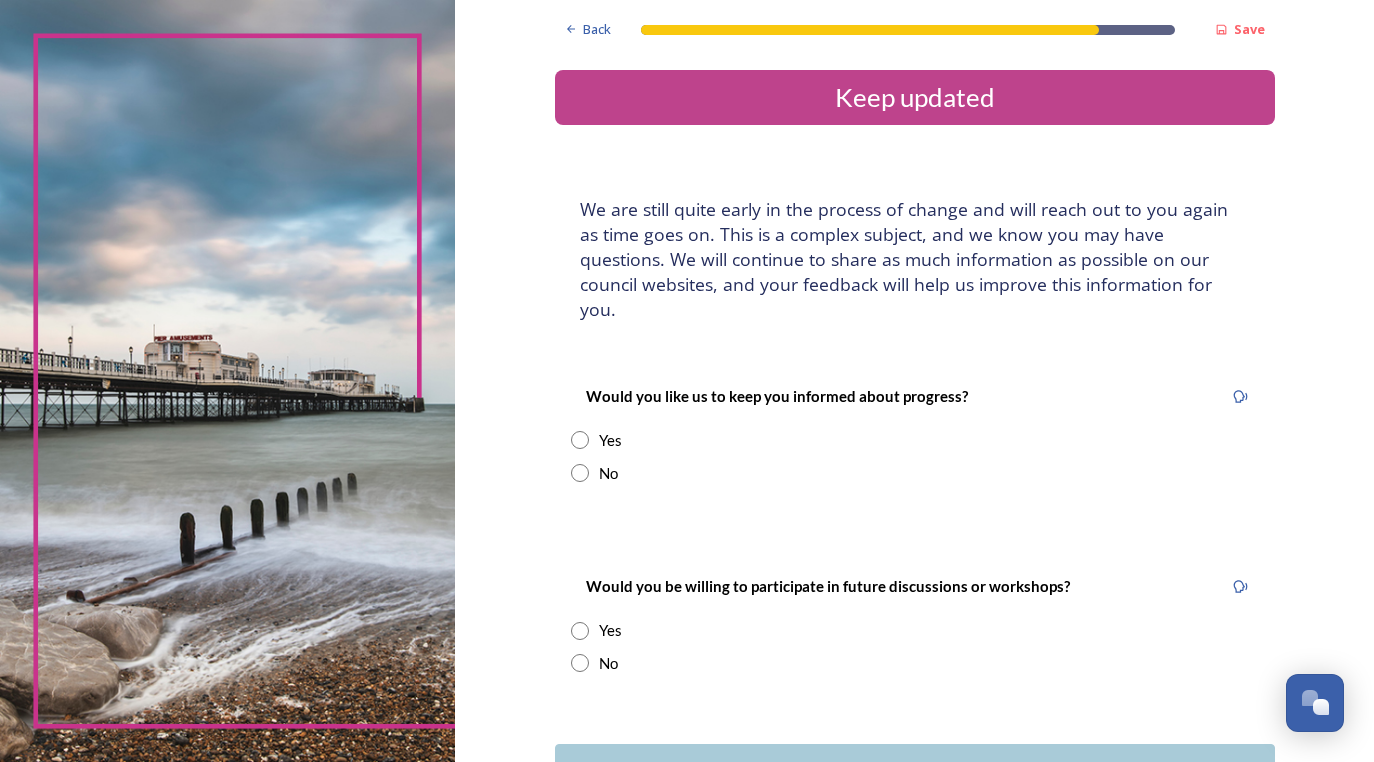 click at bounding box center [580, 440] 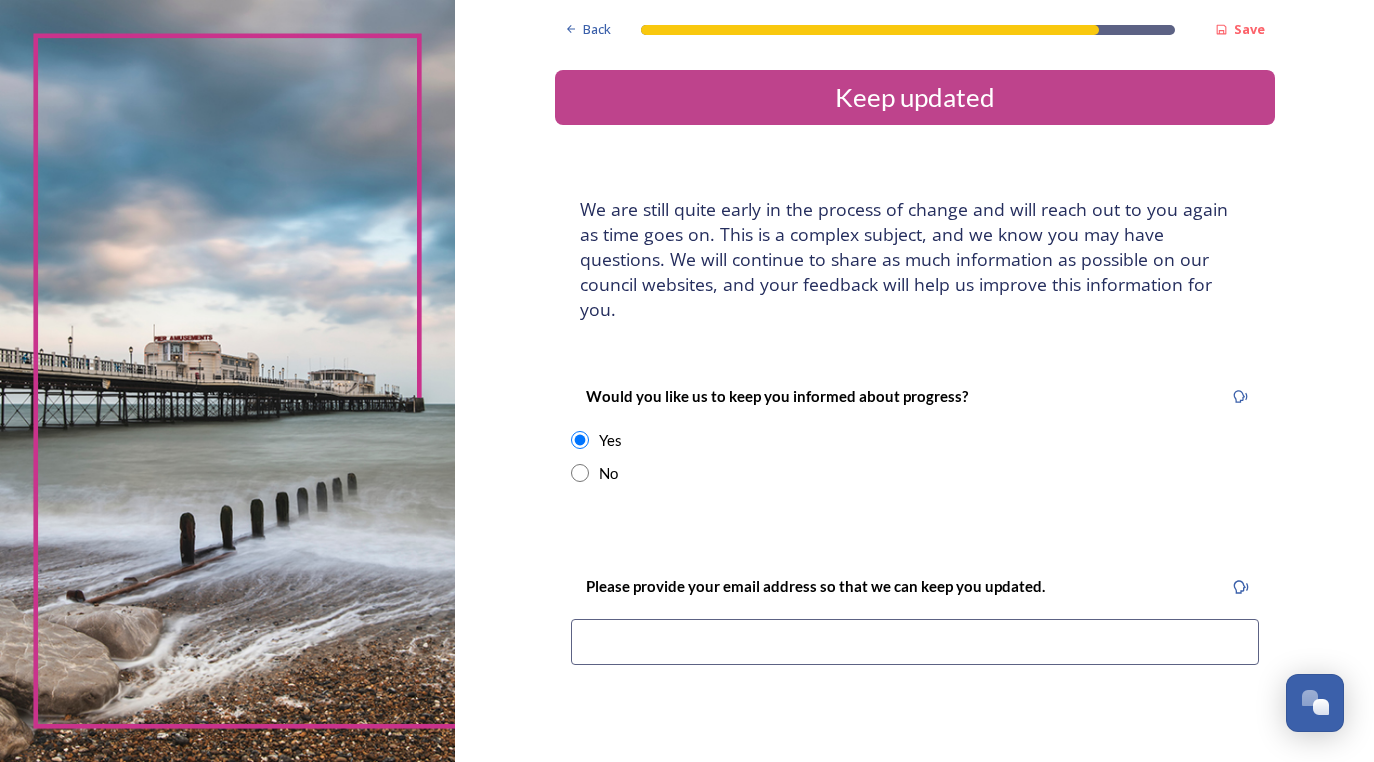 click at bounding box center (915, 642) 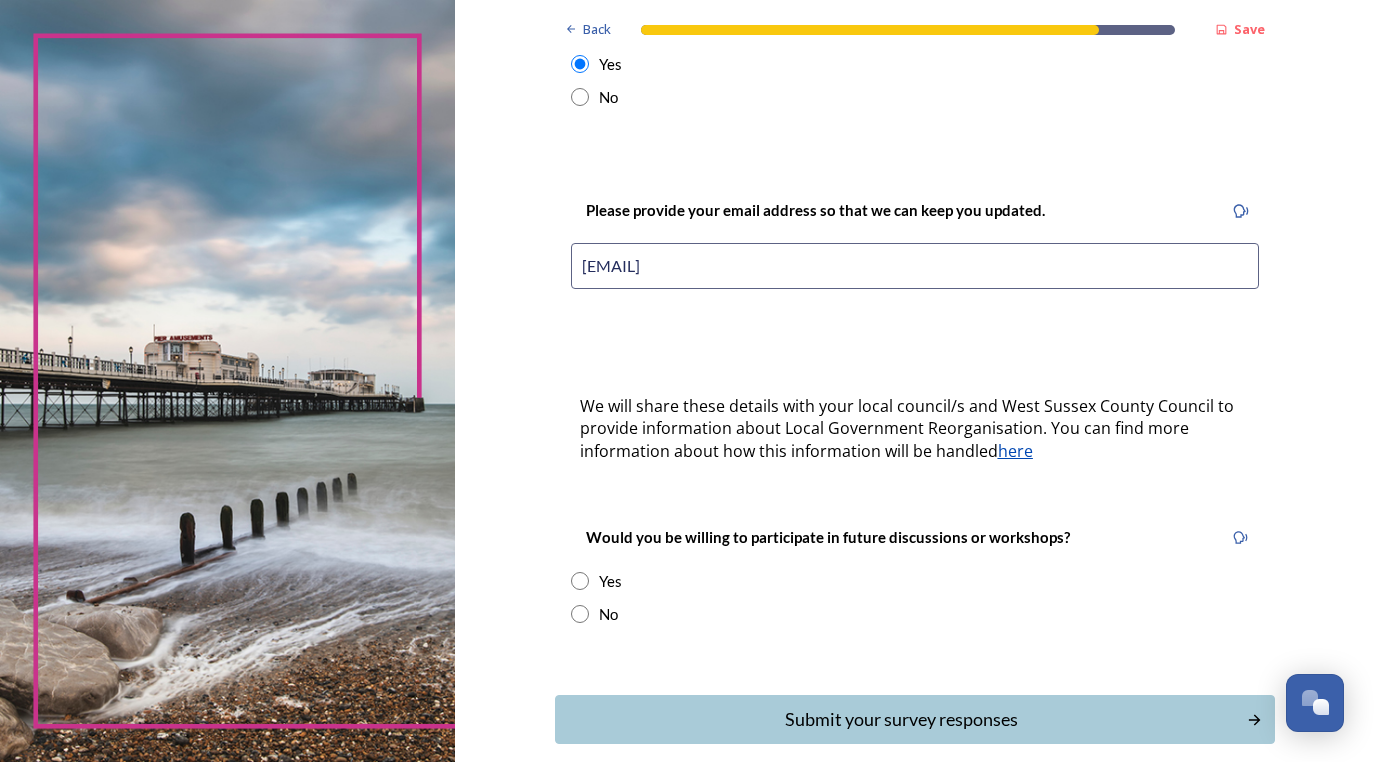 scroll, scrollTop: 377, scrollLeft: 0, axis: vertical 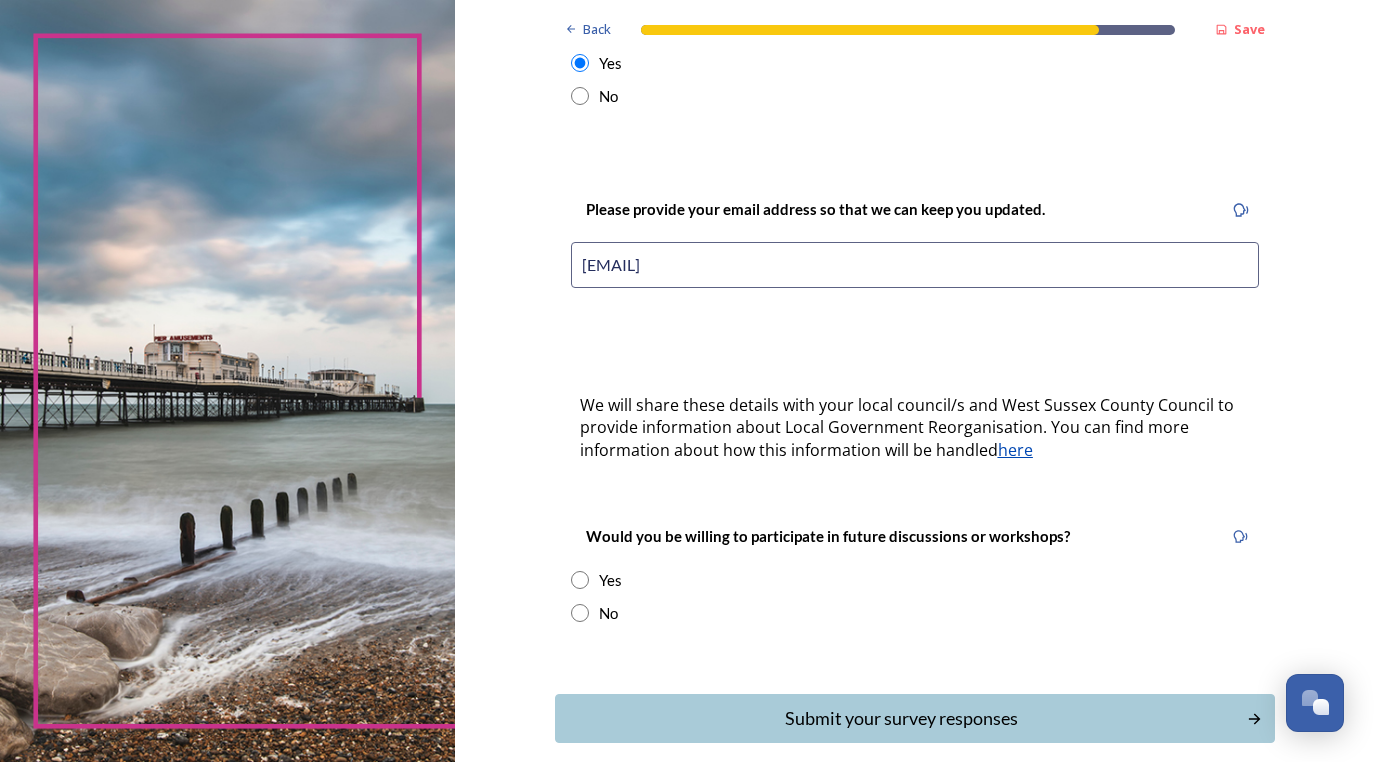 type on "[EMAIL]" 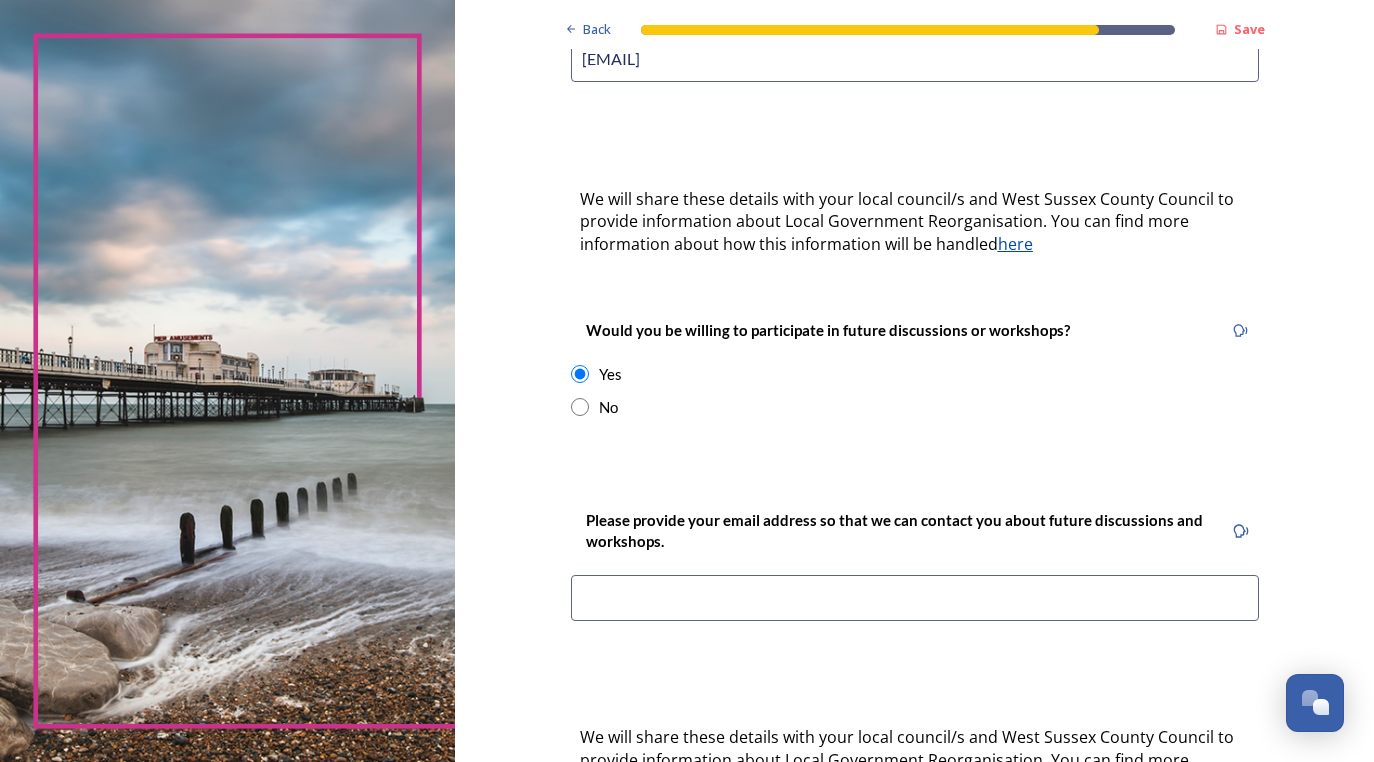 scroll, scrollTop: 587, scrollLeft: 0, axis: vertical 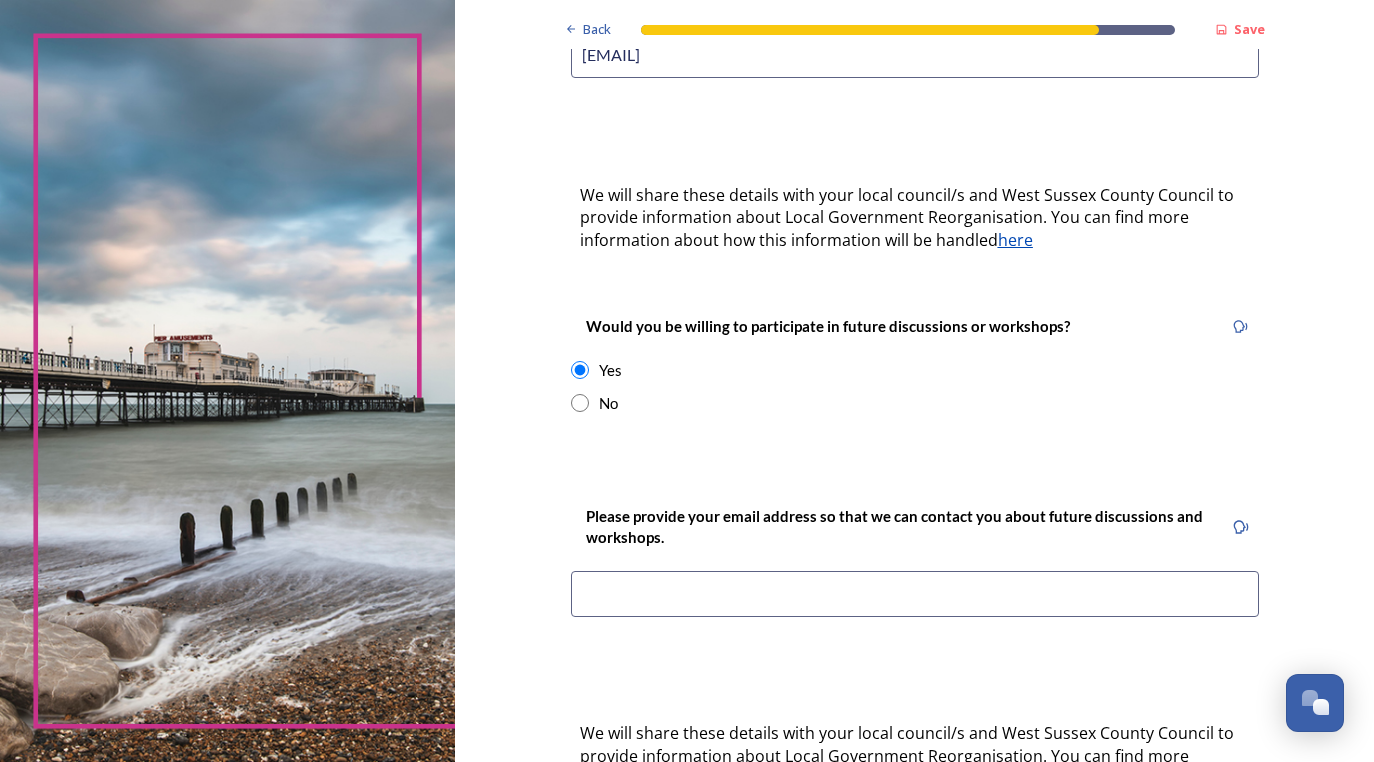 click at bounding box center (915, 594) 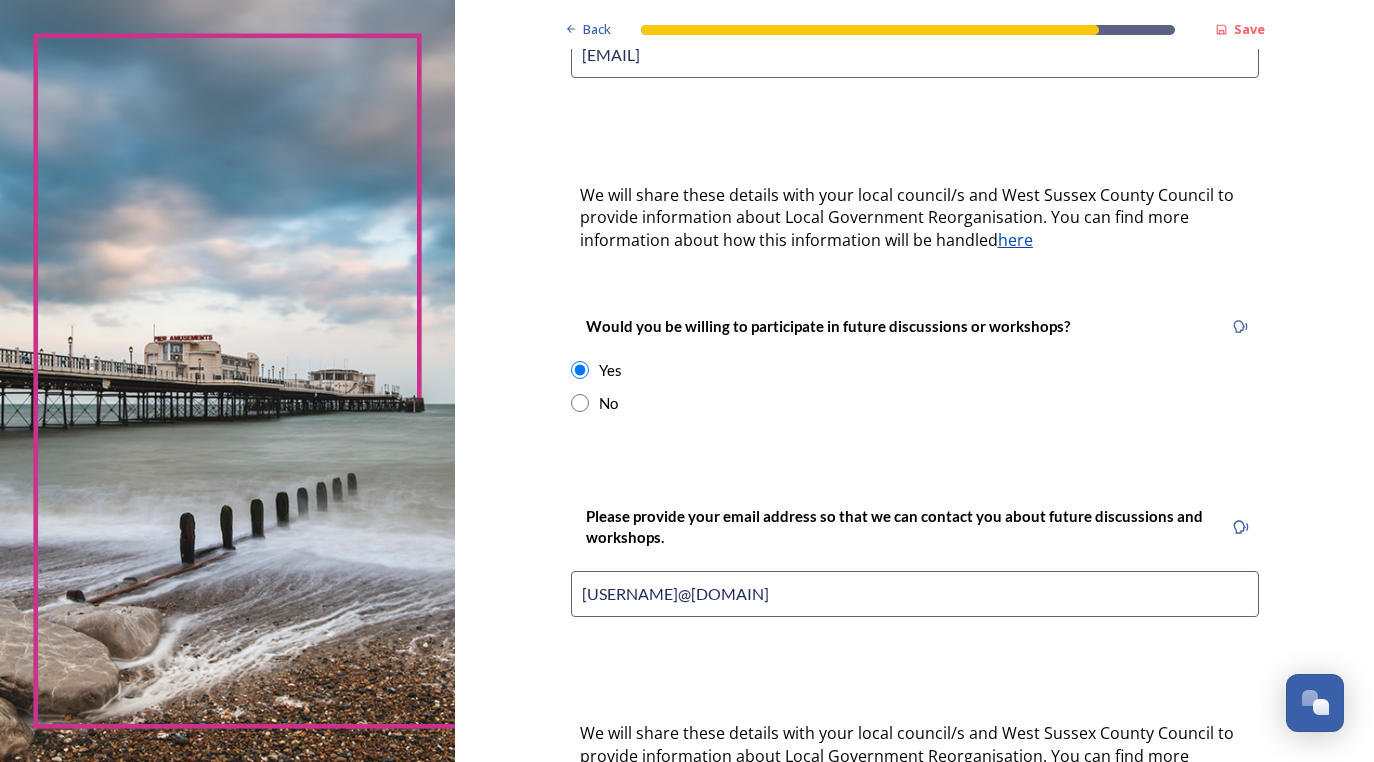 type on "[EMAIL]" 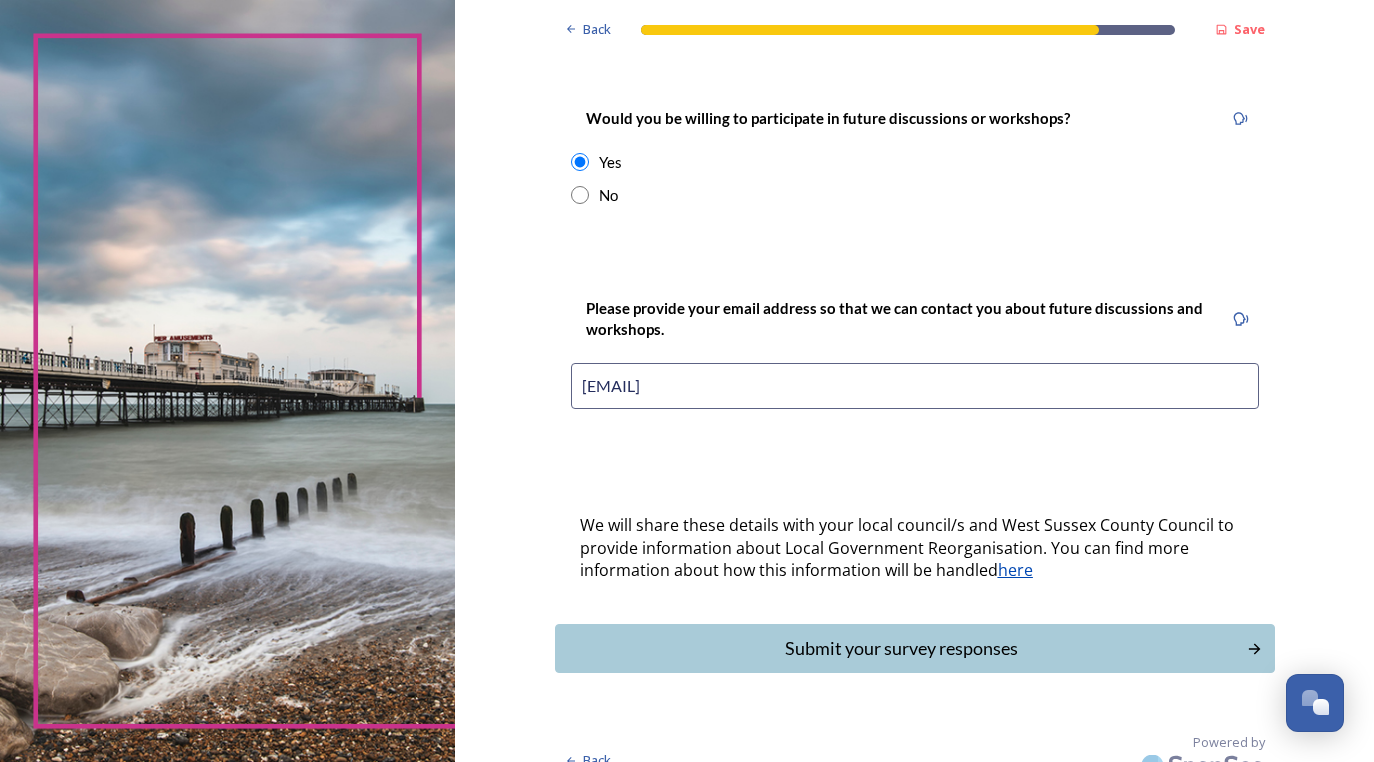 scroll, scrollTop: 797, scrollLeft: 0, axis: vertical 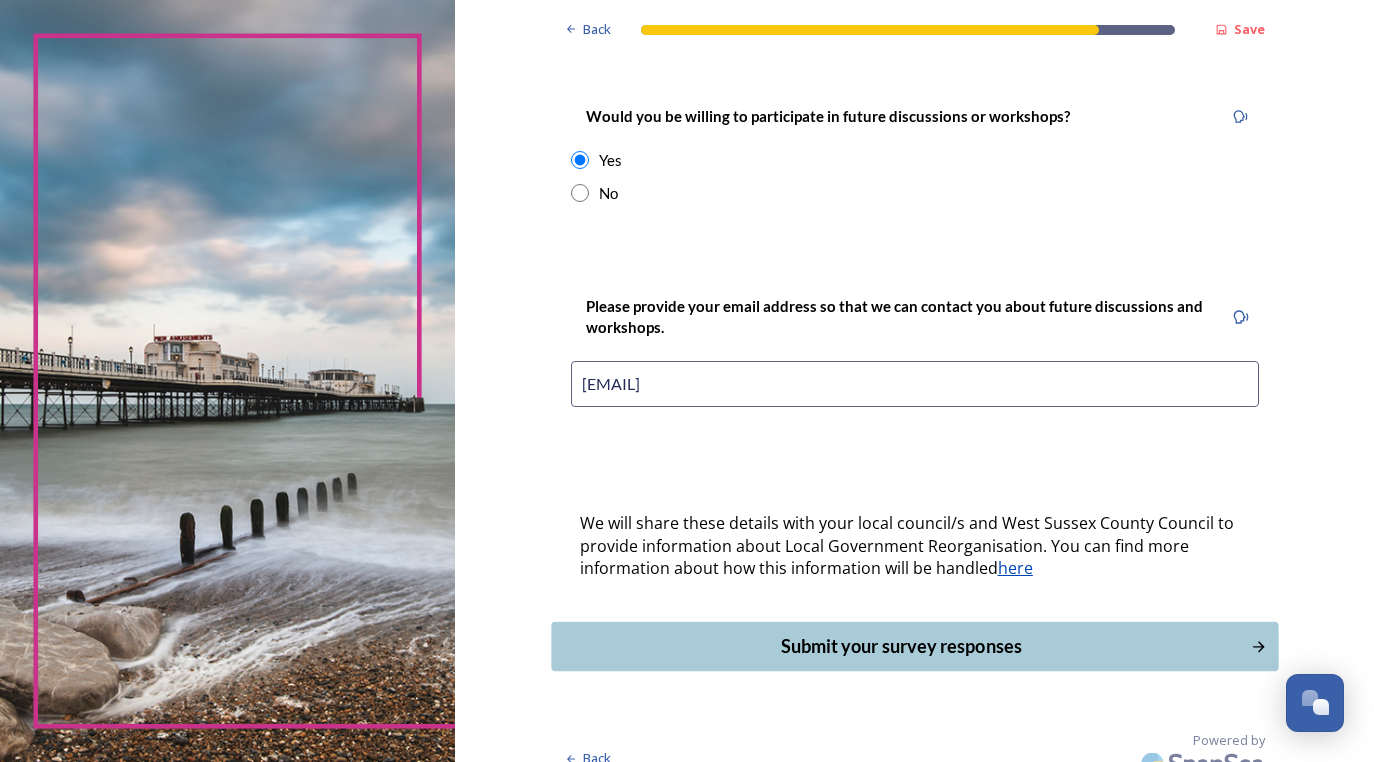 click on "Submit your survey responses" at bounding box center [900, 646] 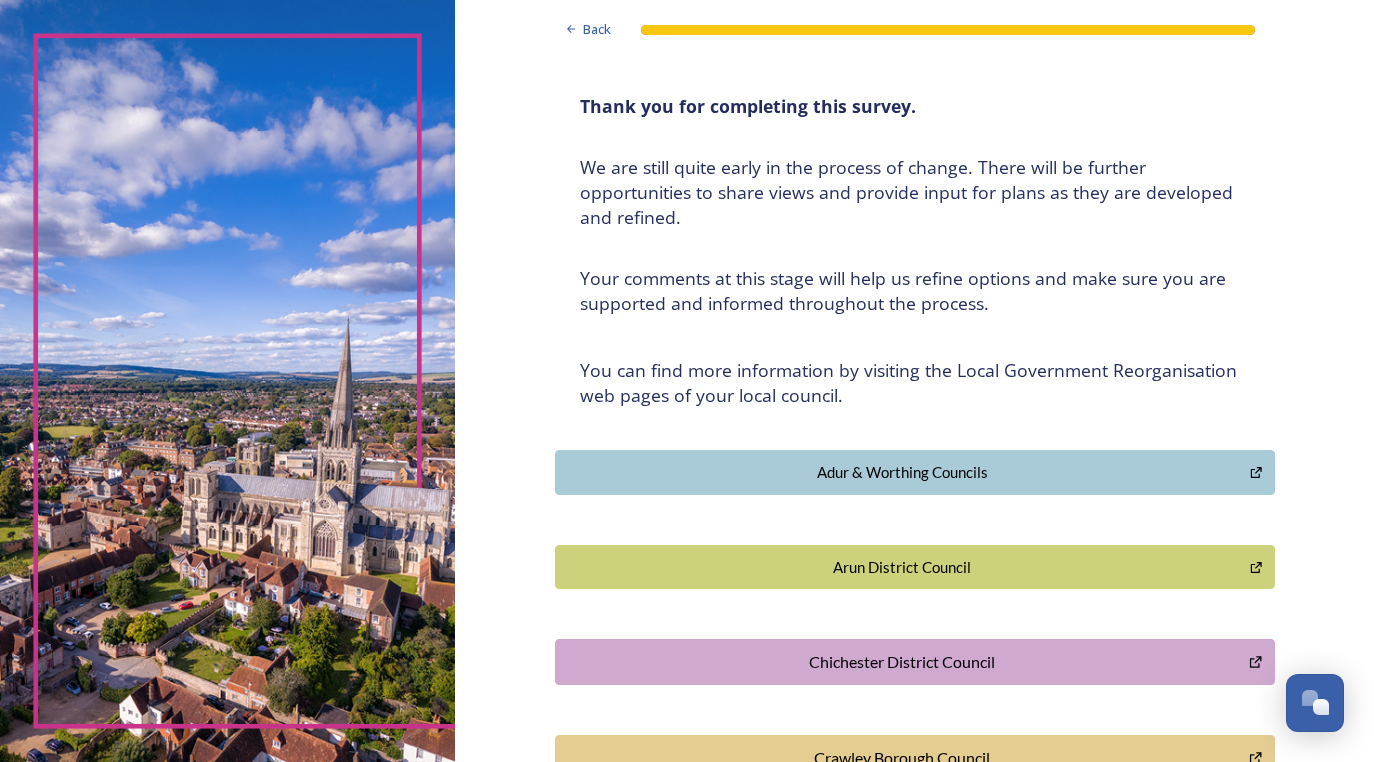 scroll, scrollTop: 0, scrollLeft: 0, axis: both 